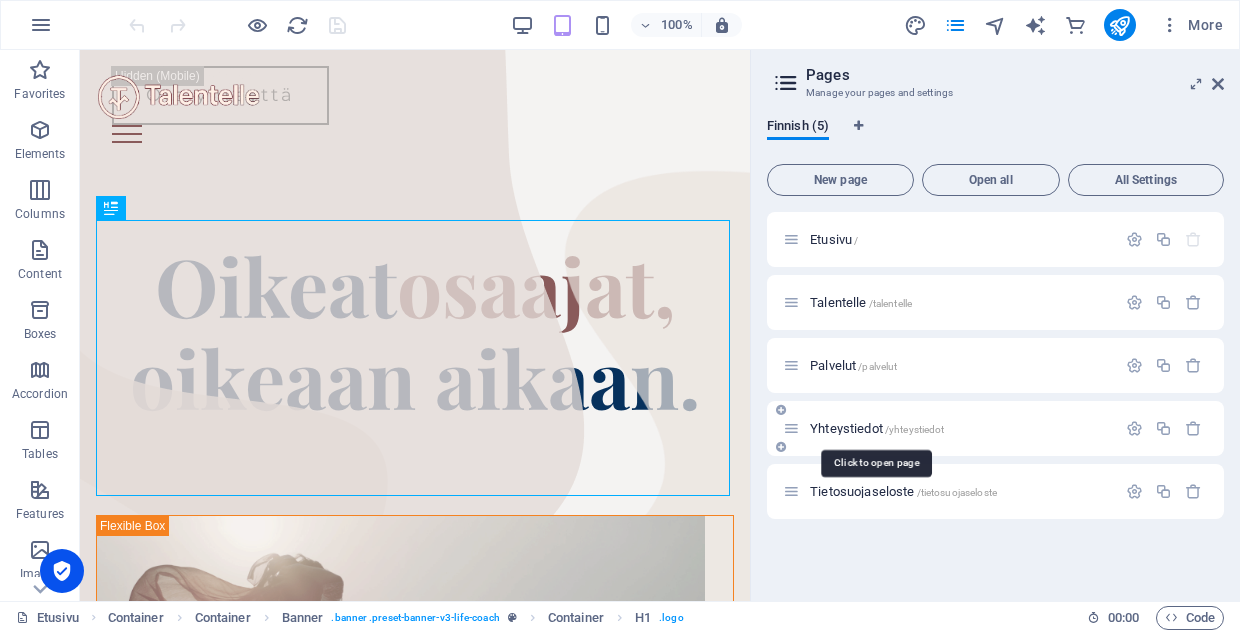 scroll, scrollTop: 0, scrollLeft: 0, axis: both 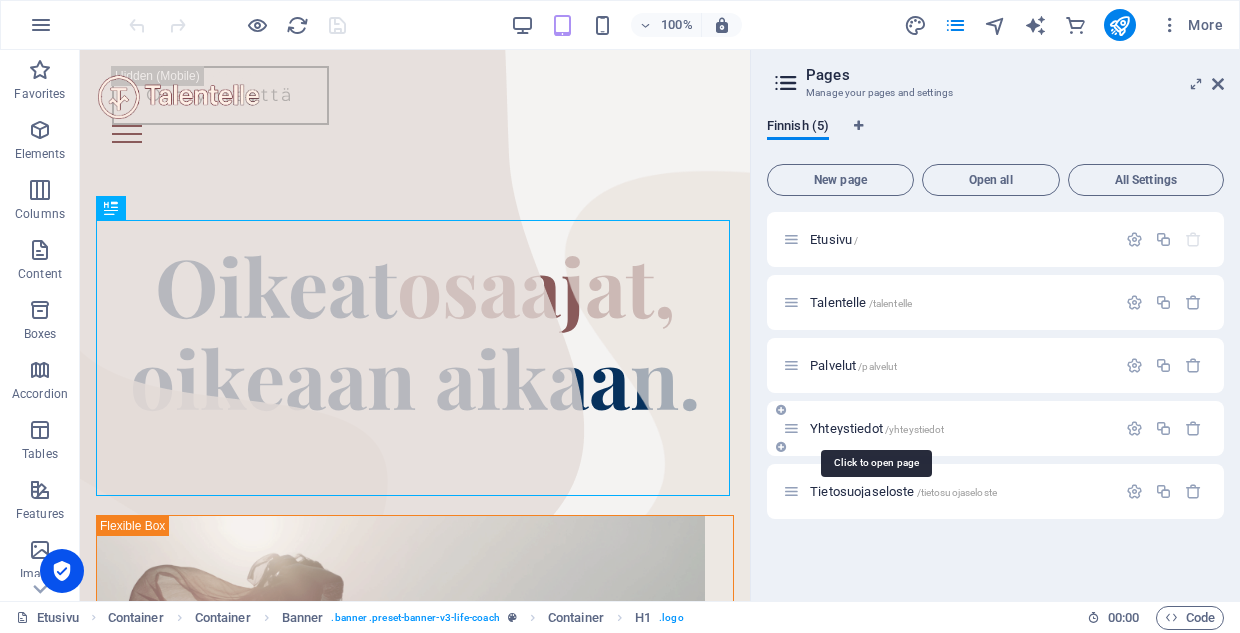click on "Yhteystiedot /yhteystiedot" at bounding box center (877, 428) 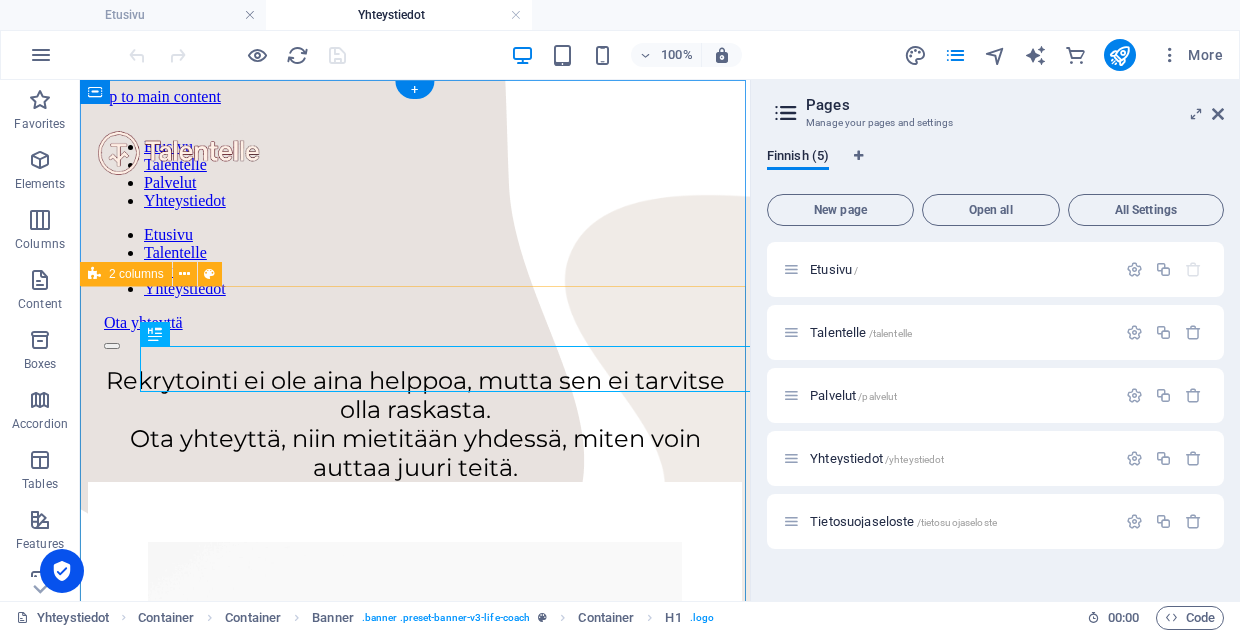 scroll, scrollTop: 0, scrollLeft: 0, axis: both 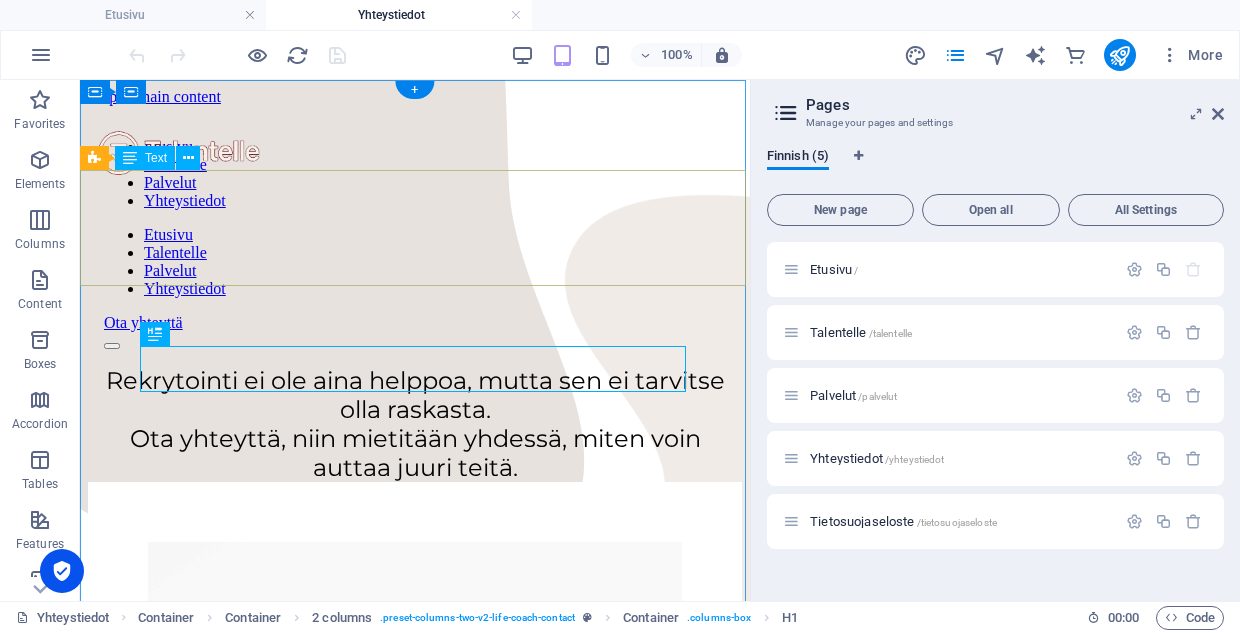 click on "Rekrytointi ei ole aina helppoa, mutta sen ei tarvitse olla raskasta. Ota yhteyttä, niin mietitään yhdessä, miten voin auttaa juuri teitä." at bounding box center (415, 424) 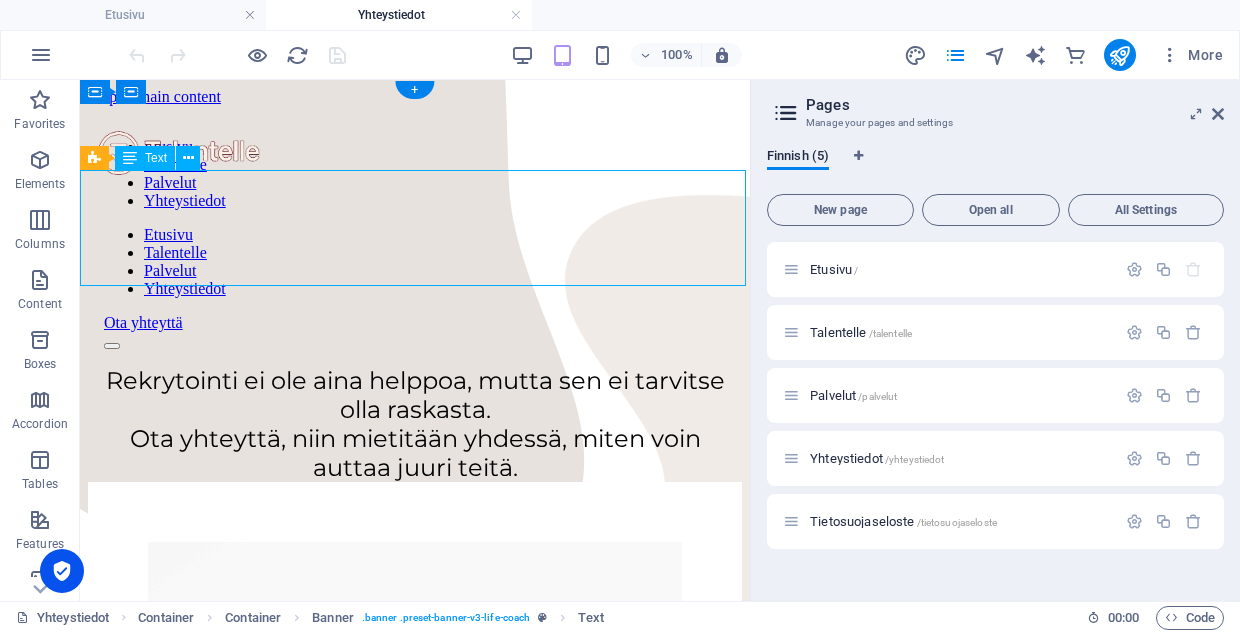 click on "Rekrytointi ei ole aina helppoa, mutta sen ei tarvitse olla raskasta. Ota yhteyttä, niin mietitään yhdessä, miten voin auttaa juuri teitä." at bounding box center (415, 424) 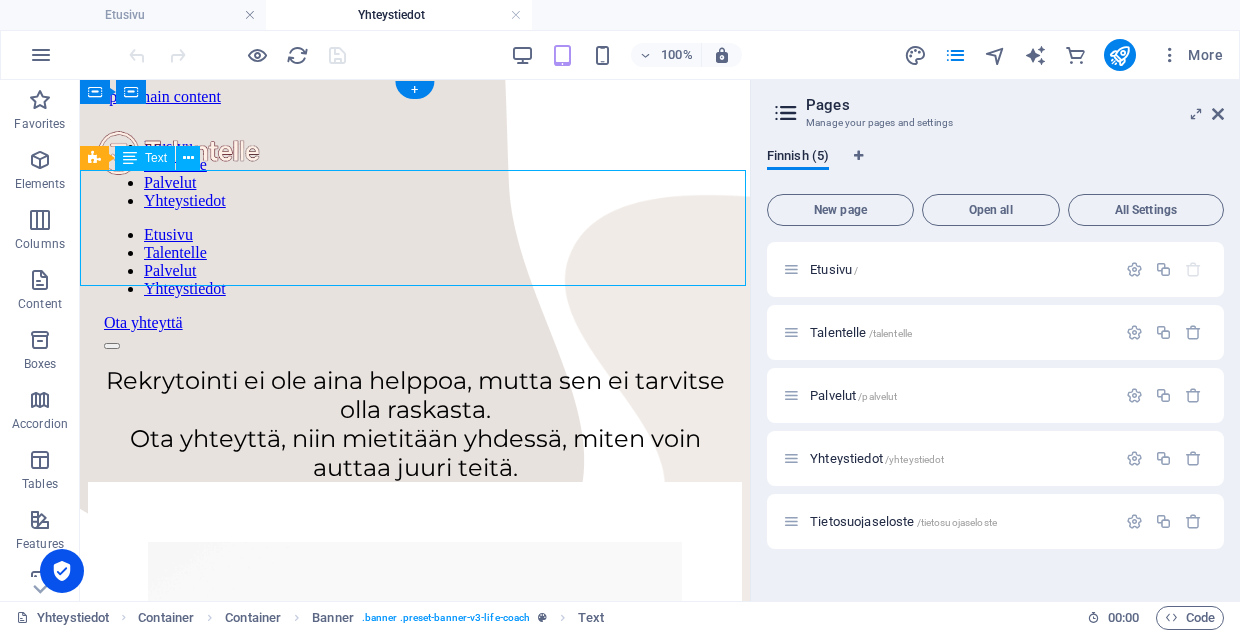click on "Rekrytointi ei ole aina helppoa, mutta sen ei tarvitse olla raskasta. Ota yhteyttä, niin mietitään yhdessä, miten voin auttaa juuri teitä." at bounding box center [415, 424] 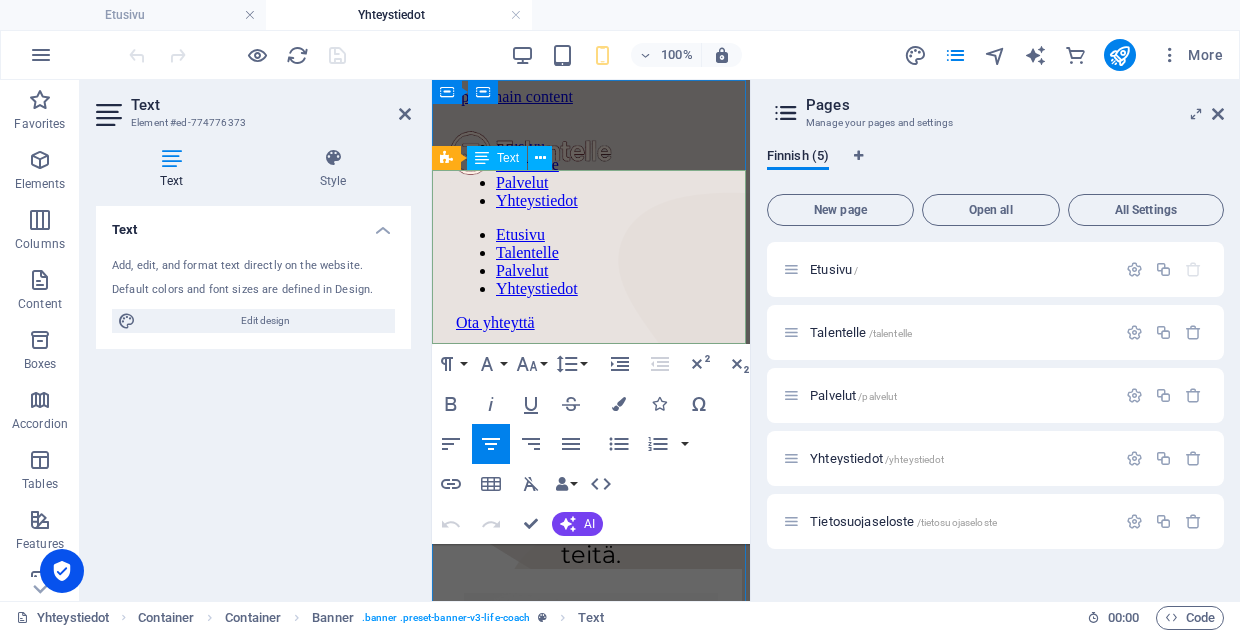 click on "Ota yhteyttä, niin mietitään yhdessä, miten voin auttaa juuri teitä." at bounding box center (591, 511) 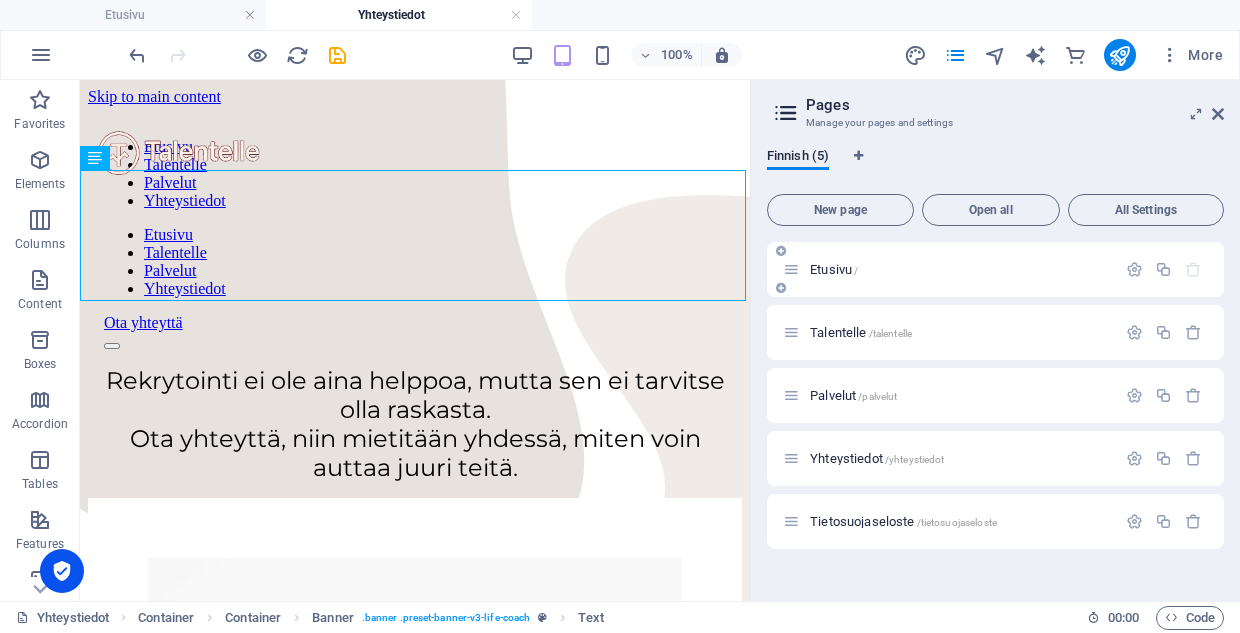 click on "Etusivu /" at bounding box center (834, 269) 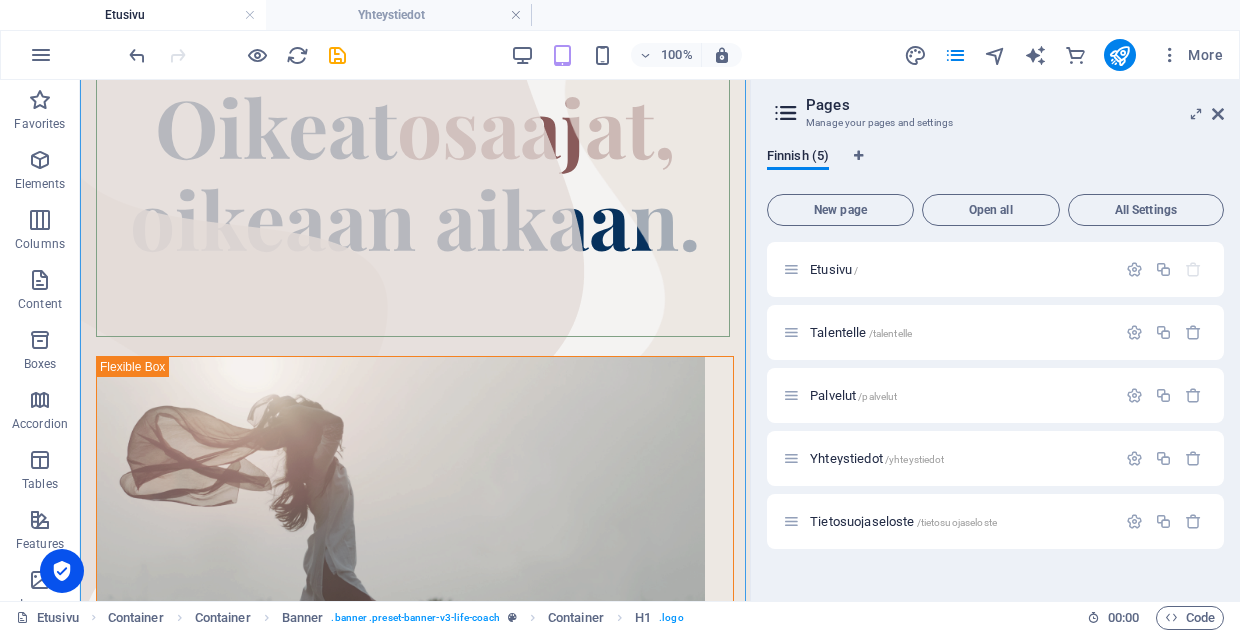 scroll, scrollTop: 207, scrollLeft: 0, axis: vertical 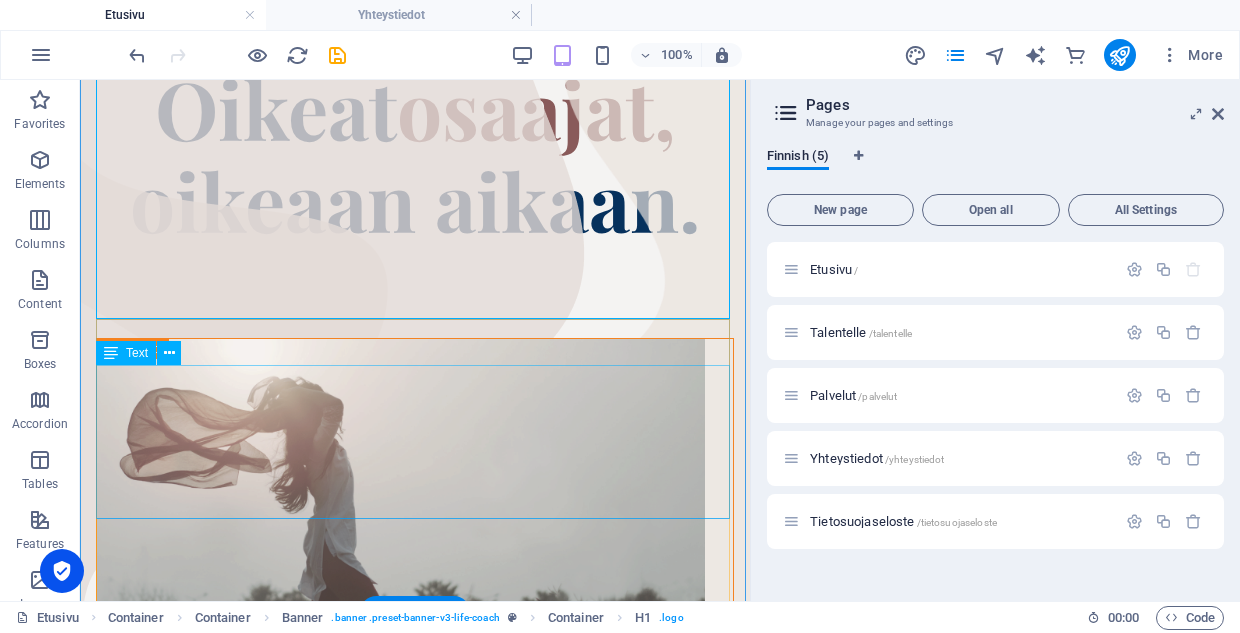 click on "Talentelle on rekrytoinnin asiantuntija ja ihmistuntemuksen ammattilainen. Olen ollut mukana rakentamassa tiimejä, skaalaamassa kasvuyrityksiä ja löytämässä ne tekijät, jotka muuttavat suuntaa. Talentelle syntyi tarpeesta tehdä rekrytointia sydämellä, ketterästi, asiantuntevasti ja ennen kaikkea ihmislähtöisesti. Jos etsit kumppania, joka kuuntelee ennen kuin puhuu, Talentelle on ratkaisusi." at bounding box center (415, 797) 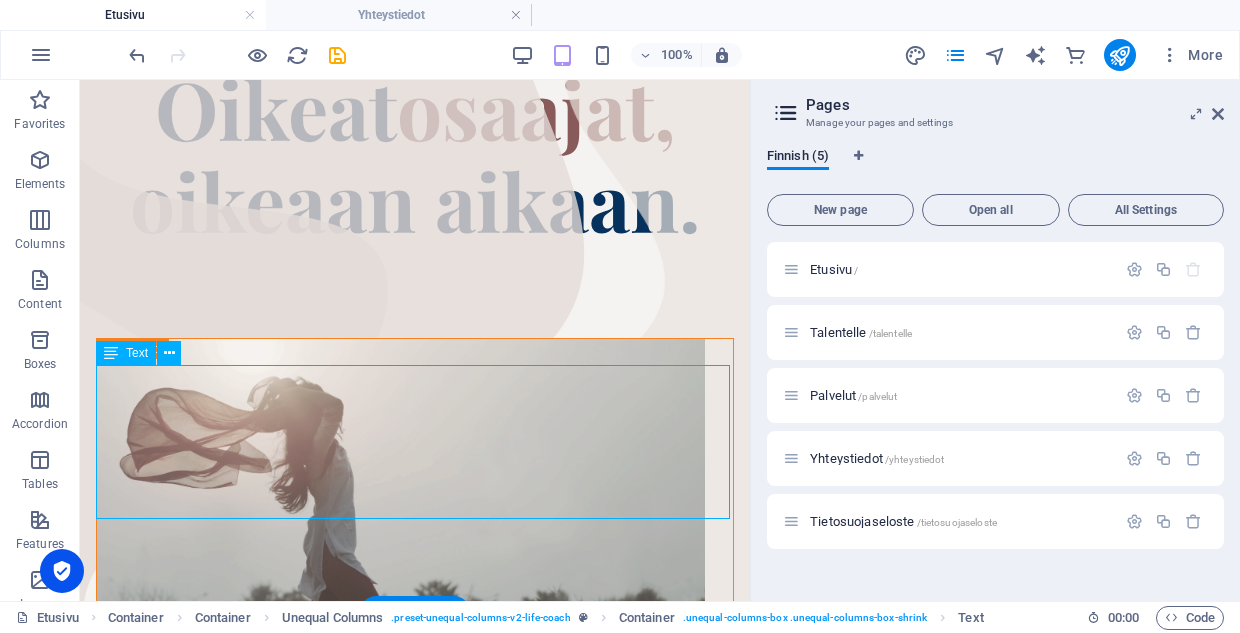click on "Talentelle on rekrytoinnin asiantuntija ja ihmistuntemuksen ammattilainen. Olen ollut mukana rakentamassa tiimejä, skaalaamassa kasvuyrityksiä ja löytämässä ne tekijät, jotka muuttavat suuntaa. Talentelle syntyi tarpeesta tehdä rekrytointia sydämellä, ketterästi, asiantuntevasti ja ennen kaikkea ihmislähtöisesti. Jos etsit kumppania, joka kuuntelee ennen kuin puhuu, Talentelle on ratkaisusi." at bounding box center (415, 797) 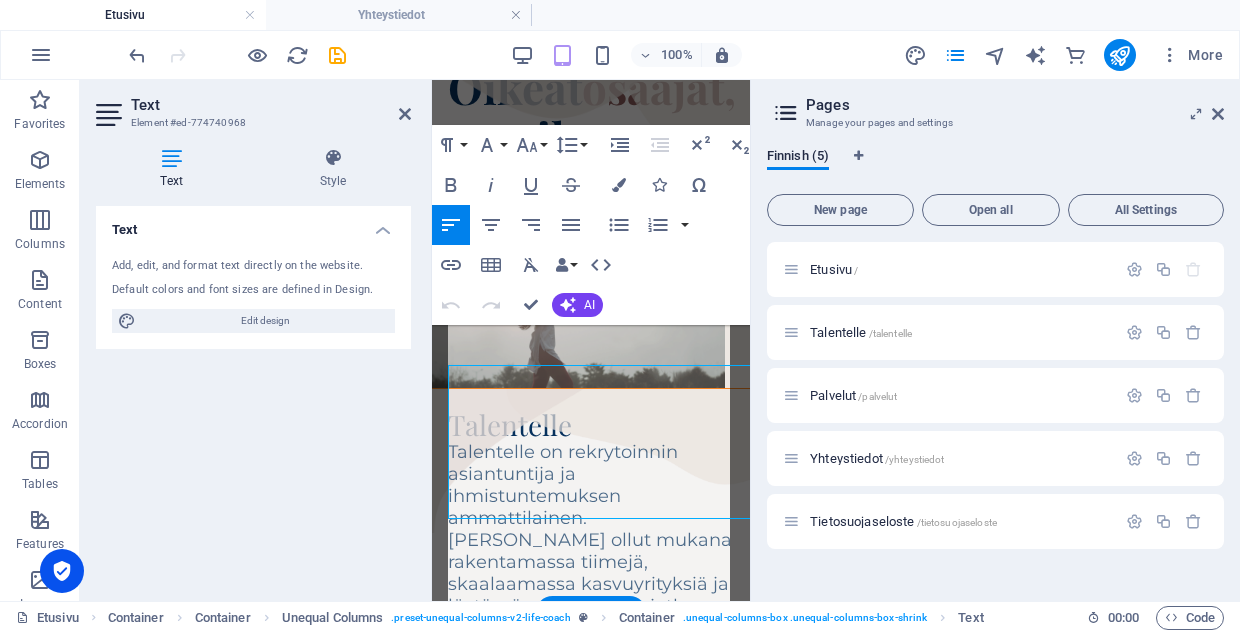 click on "Text Add, edit, and format text directly on the website. Default colors and font sizes are defined in Design. Edit design Alignment Left aligned Centered Right aligned" at bounding box center (253, 395) 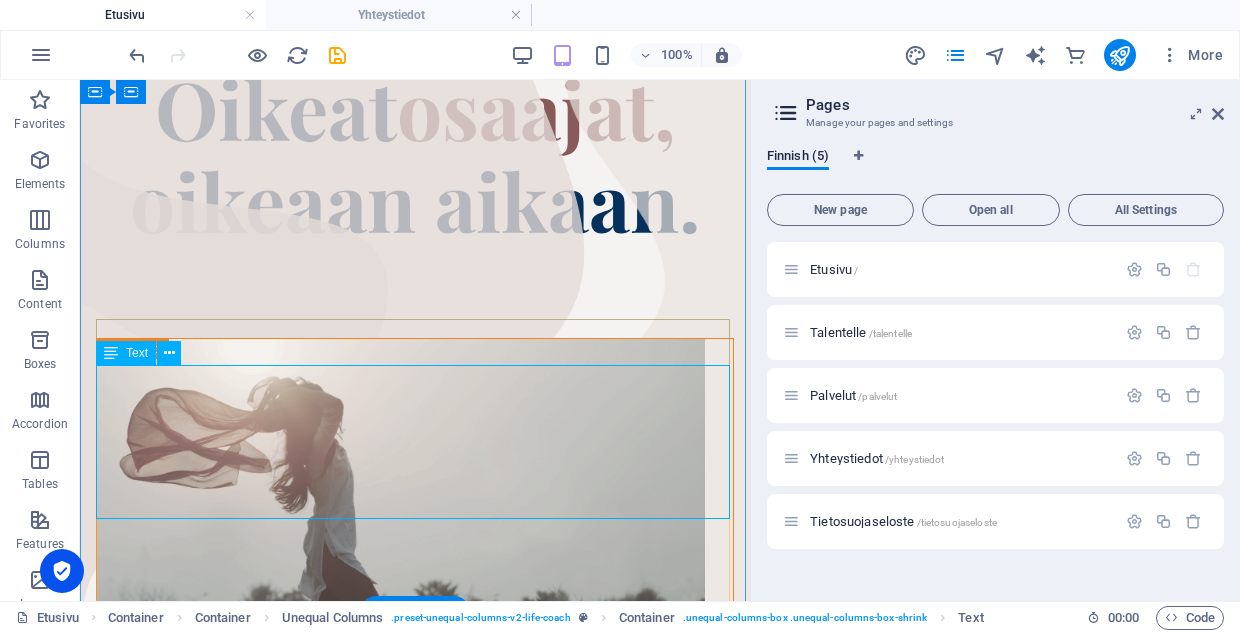 click on "Talentelle on rekrytoinnin asiantuntija ja ihmistuntemuksen ammattilainen. Olen ollut mukana rakentamassa tiimejä, skaalaamassa kasvuyrityksiä ja löytämässä ne tekijät, jotka muuttavat suuntaa. Talentelle syntyi tarpeesta tehdä rekrytointia sydämellä, ketterästi, asiantuntevasti ja ennen kaikkea ihmislähtöisesti. Jos etsit kumppania, joka kuuntelee ennen kuin puhuu, Talentelle on ratkaisusi." at bounding box center [415, 797] 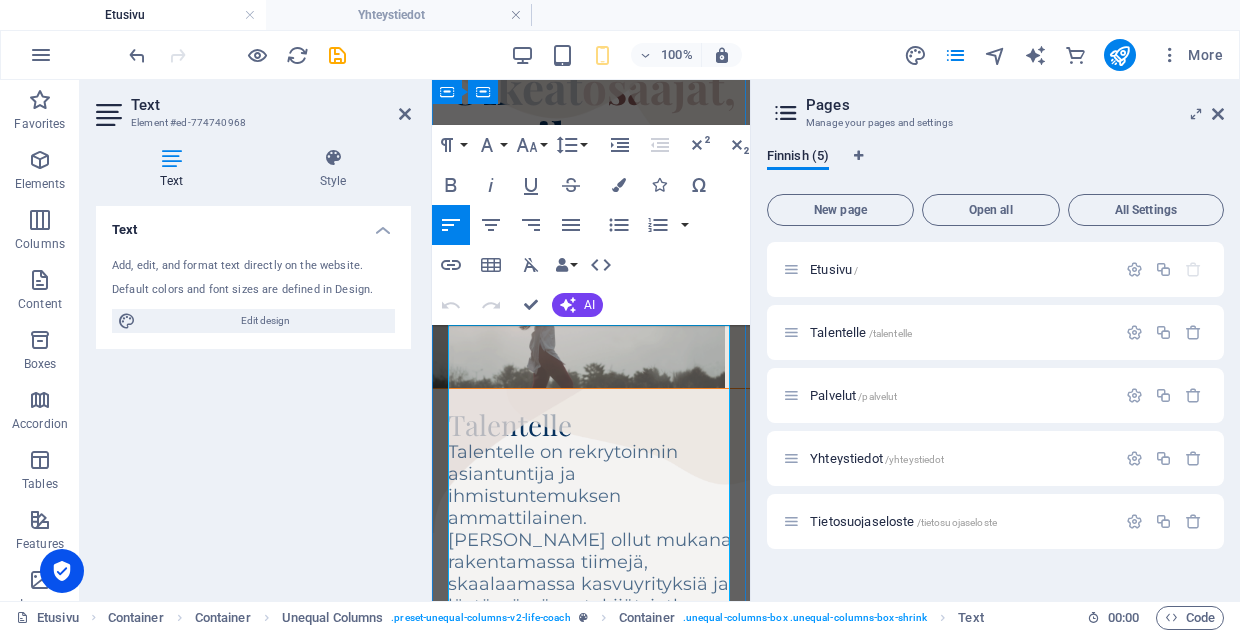 click on "Talentelle on rekrytoinnin asiantuntija ja ihmistuntemuksen ammattilainen. [PERSON_NAME] ollut mukana rakentamassa tiimejä, skaalaamassa kasvuyrityksiä ja löytämässä ne tekijät, jotka muuttavat suuntaa." at bounding box center [590, 540] 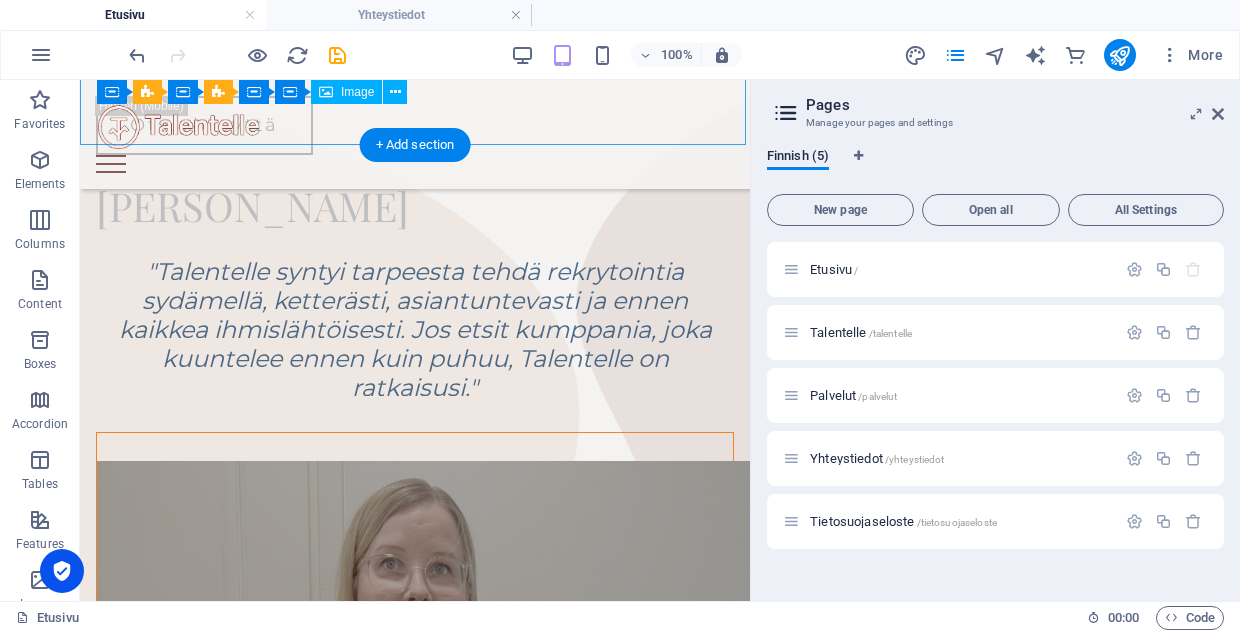 scroll, scrollTop: 2734, scrollLeft: 0, axis: vertical 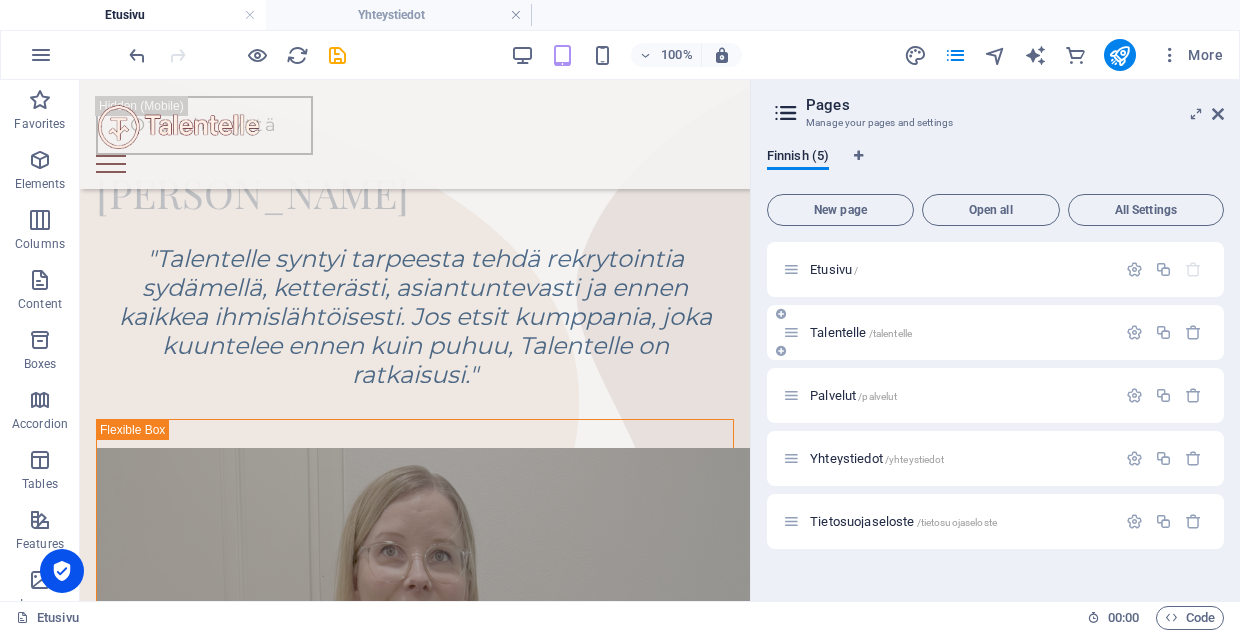 click on "Talentelle /talentelle" at bounding box center (949, 332) 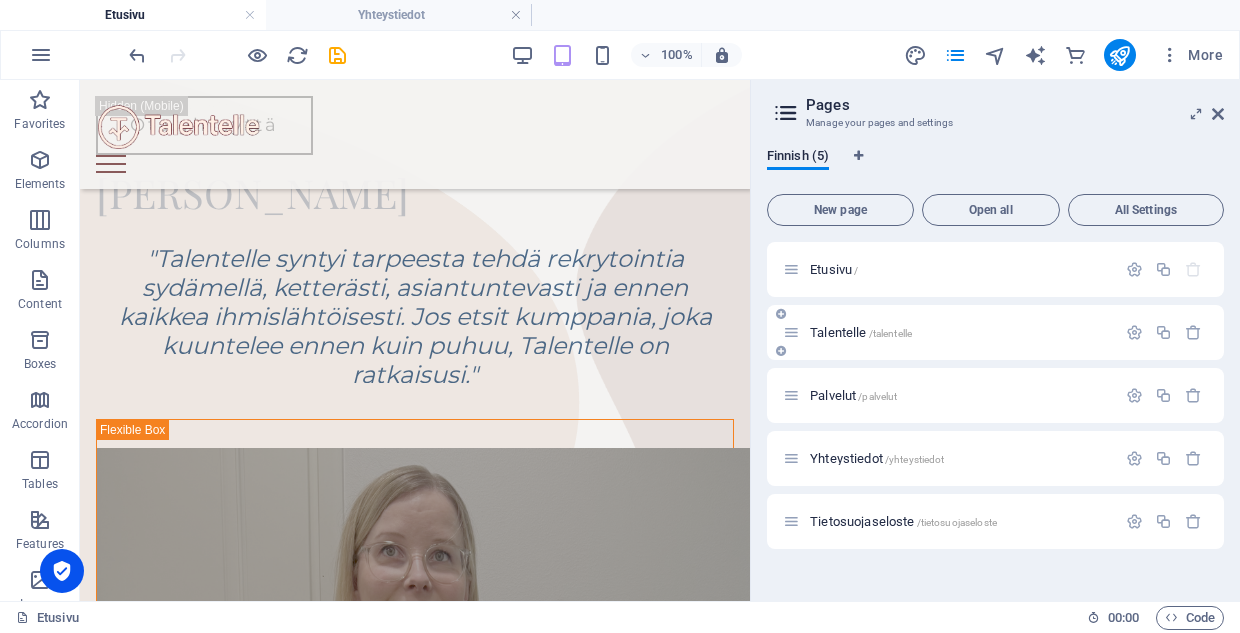 click on "Talentelle /talentelle" at bounding box center (861, 332) 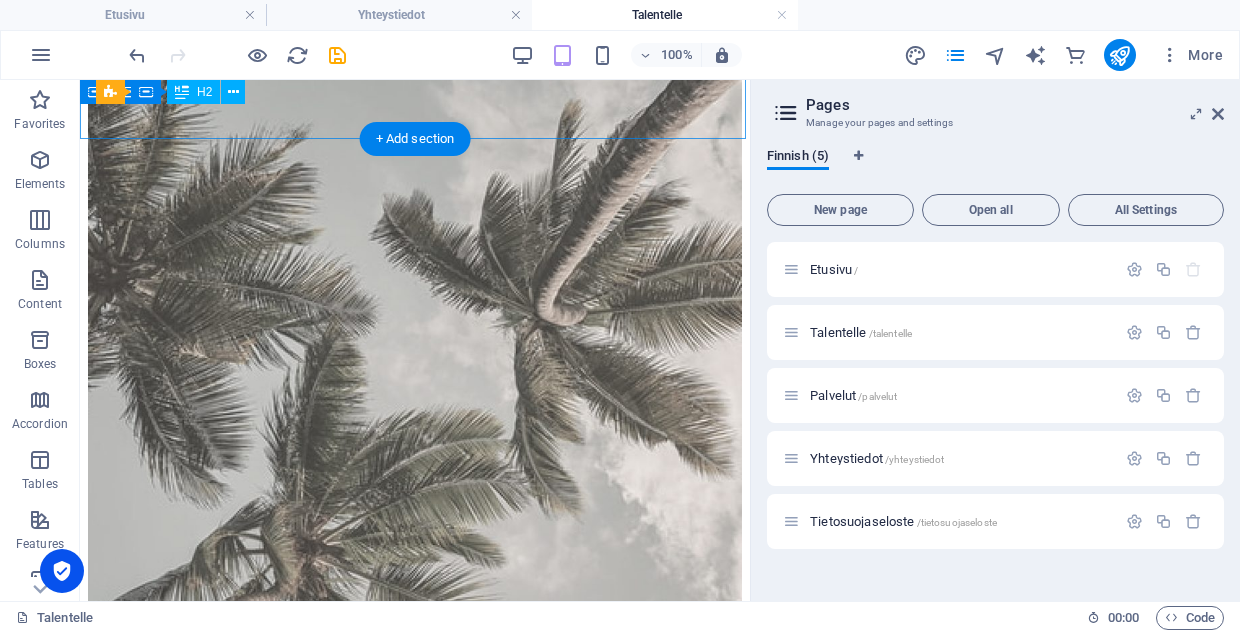 scroll, scrollTop: 2791, scrollLeft: 0, axis: vertical 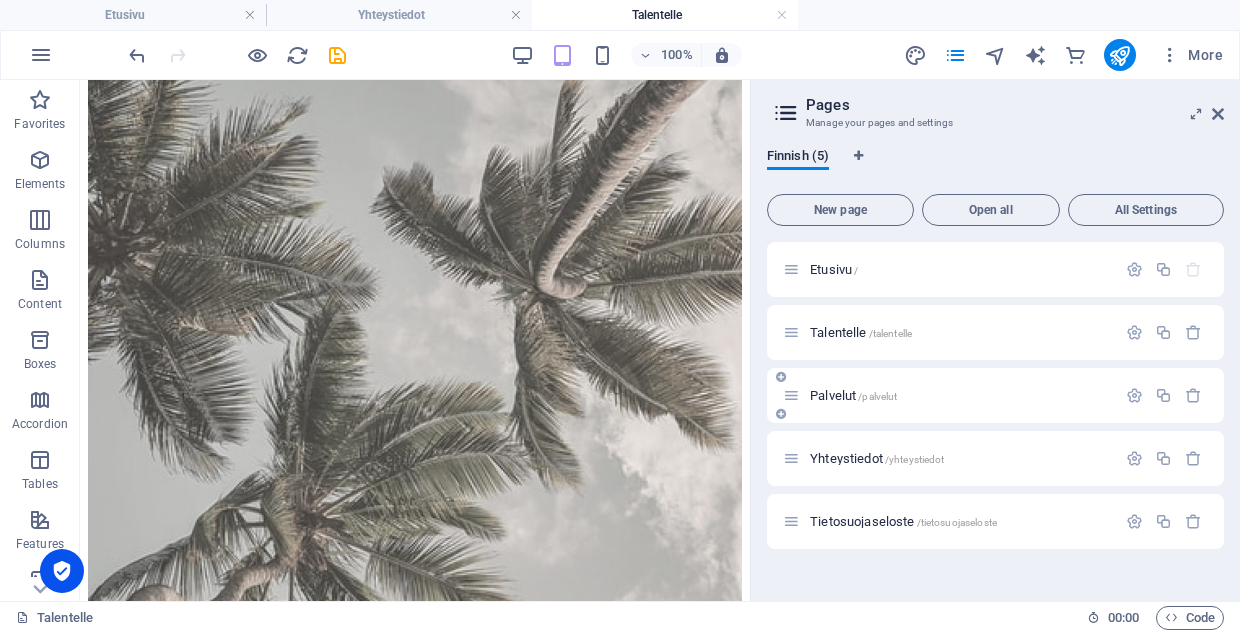 click on "Palvelut /palvelut" at bounding box center [853, 395] 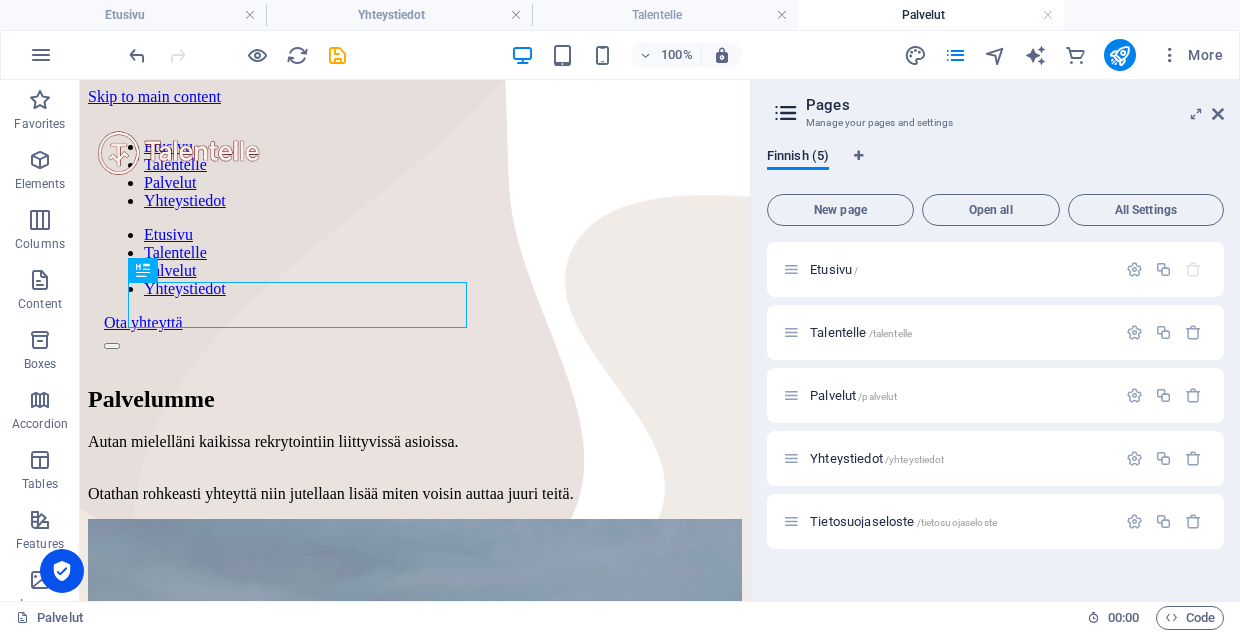 scroll, scrollTop: 0, scrollLeft: 0, axis: both 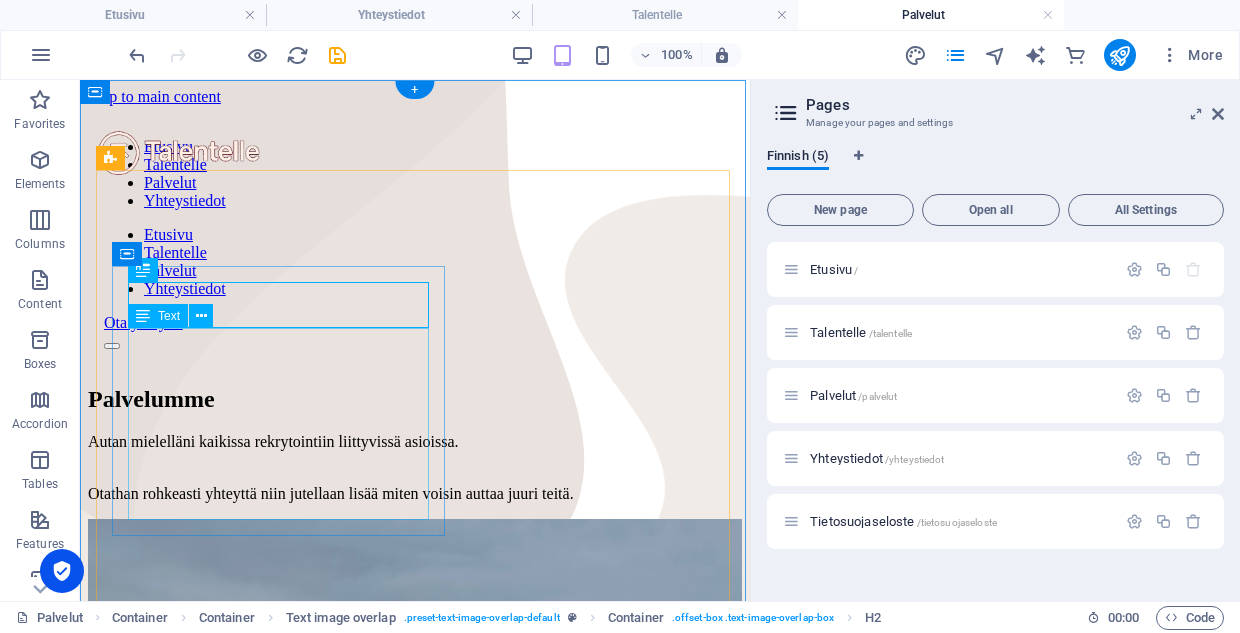 click on "Autan mielelläni kaikissa rekrytointiin liittyvissä asioissa. Otathan rohkeasti yhteyttä niin jutellaan lisää miten voisin auttaa juuri teitä." at bounding box center (415, 468) 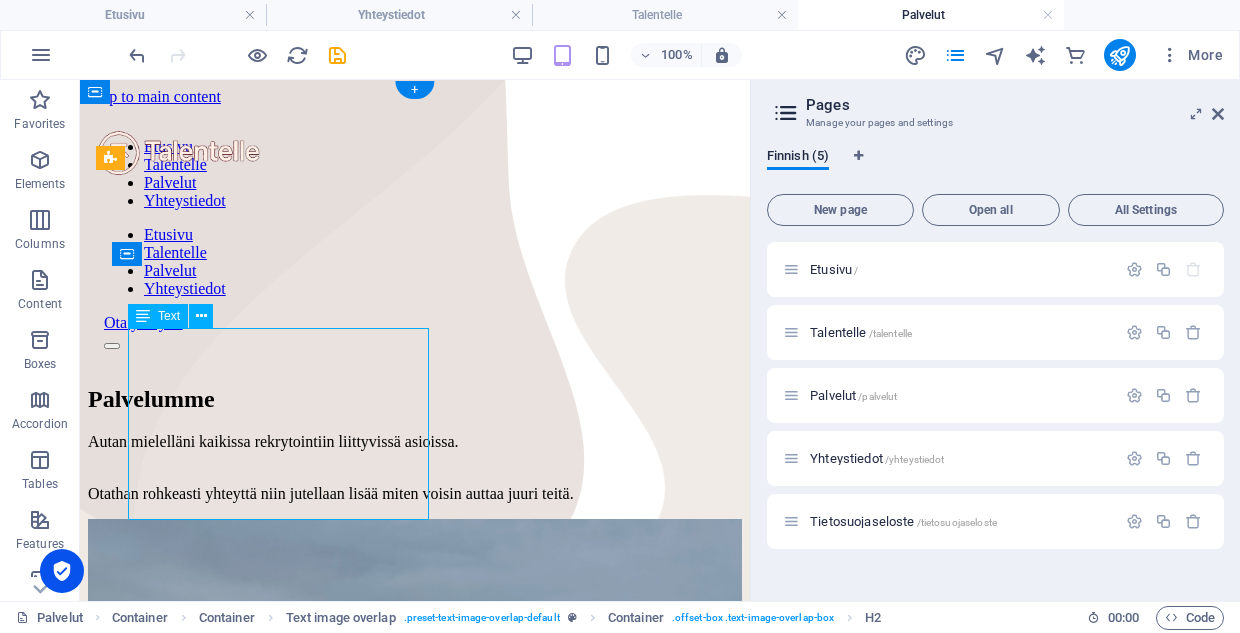 click on "Autan mielelläni kaikissa rekrytointiin liittyvissä asioissa. Otathan rohkeasti yhteyttä niin jutellaan lisää miten voisin auttaa juuri teitä." at bounding box center (415, 468) 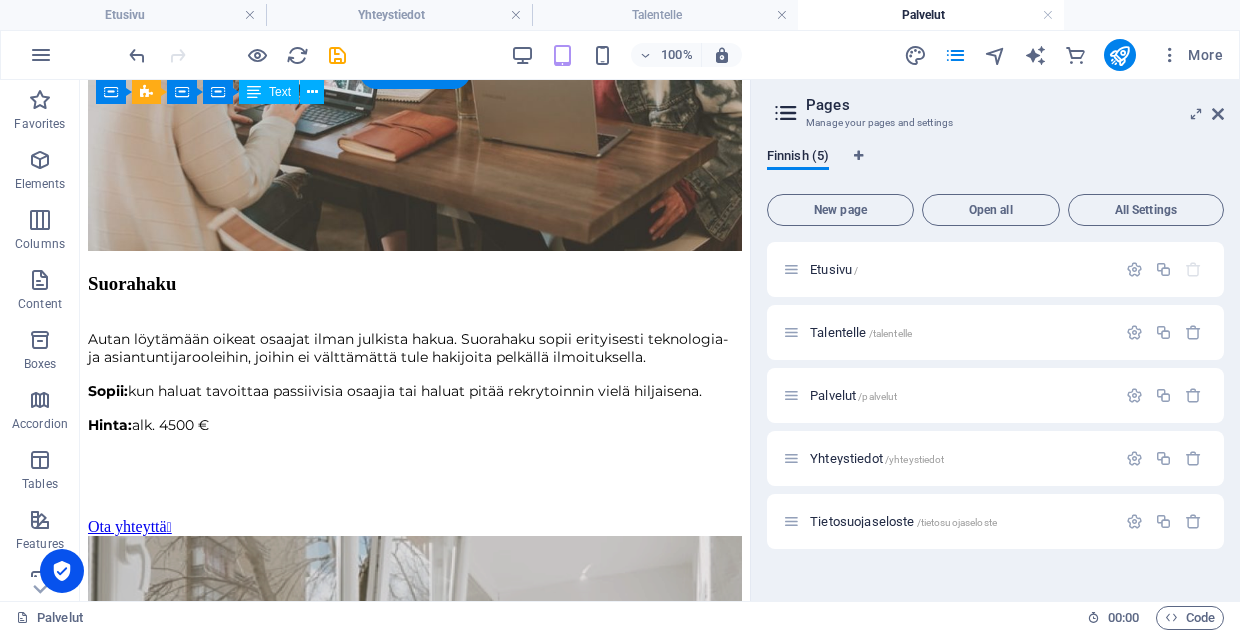 scroll, scrollTop: 2006, scrollLeft: 0, axis: vertical 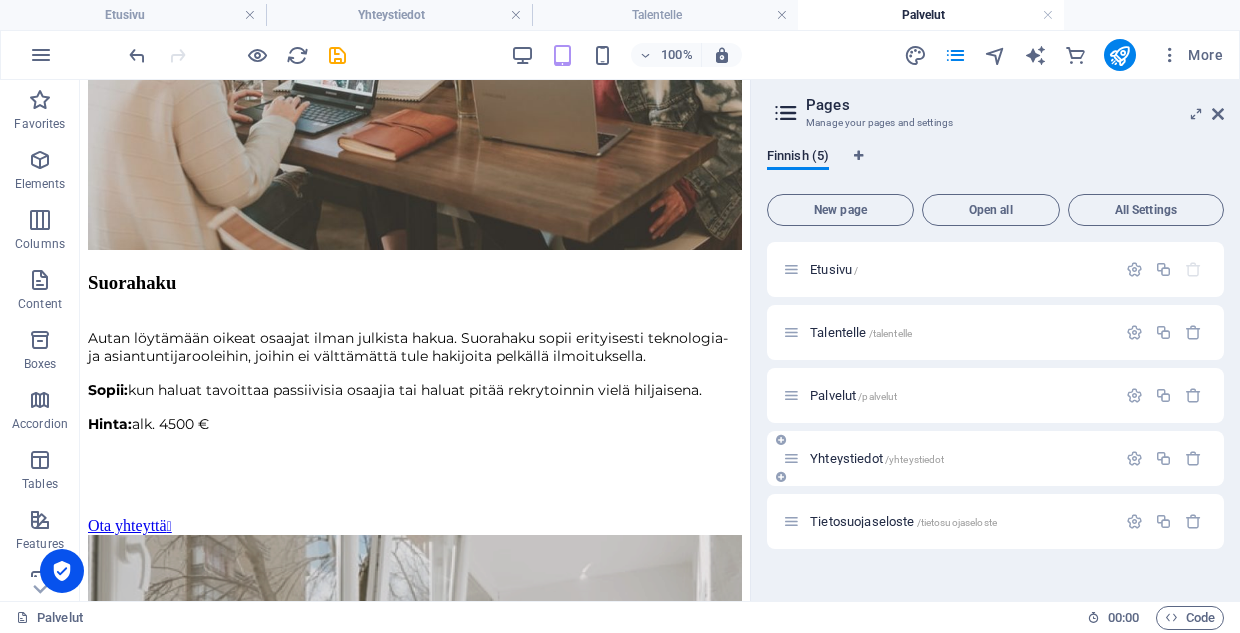 click on "Yhteystiedot /yhteystiedot" at bounding box center (877, 458) 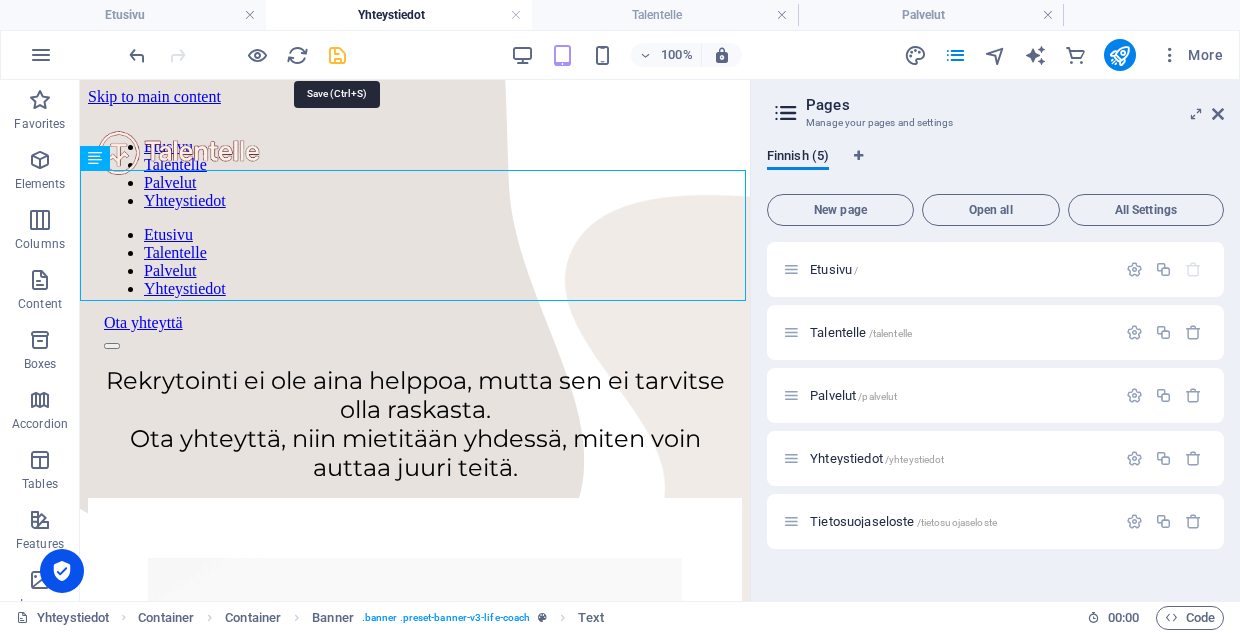 click at bounding box center [337, 55] 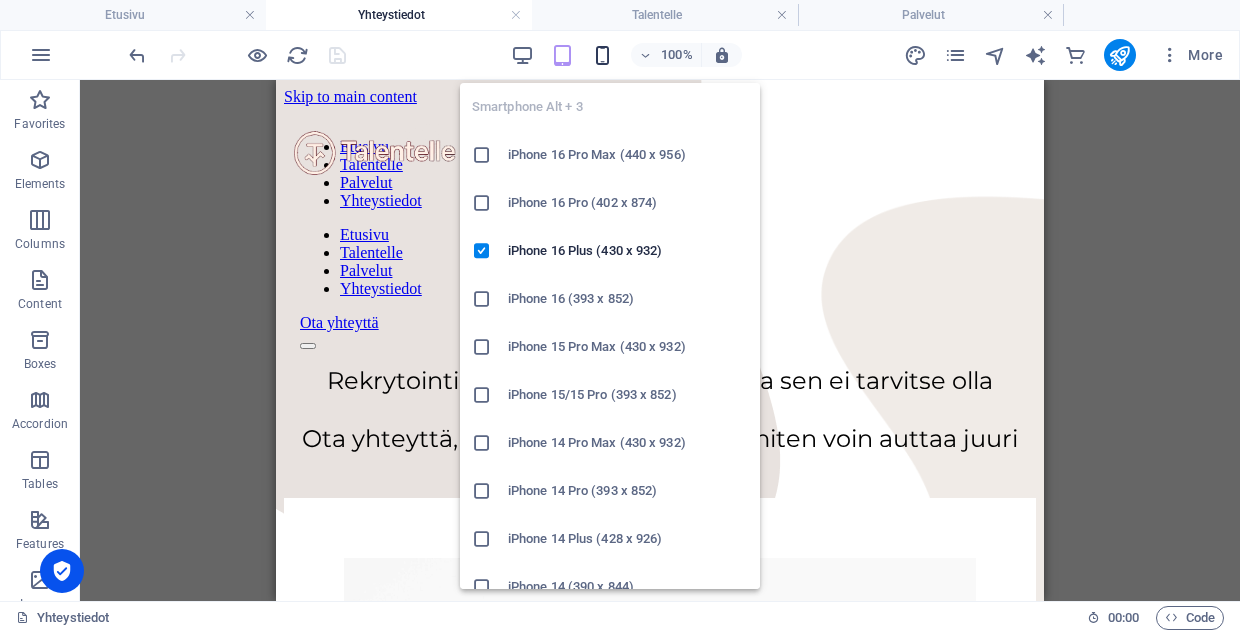 click at bounding box center [602, 55] 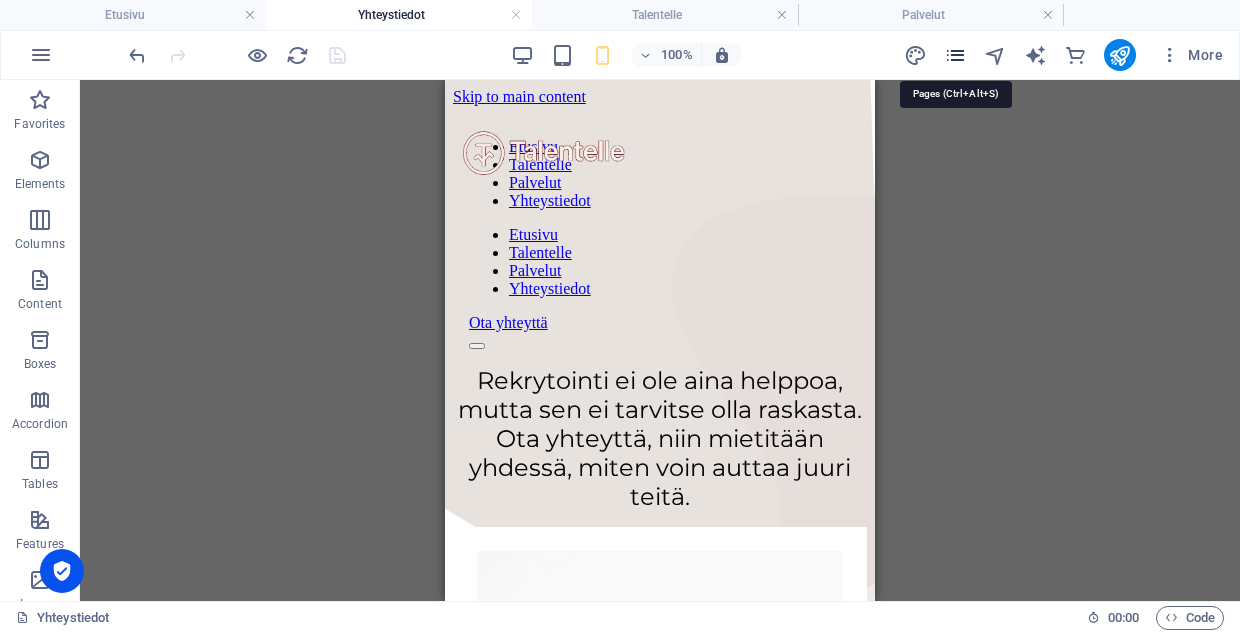 click at bounding box center (955, 55) 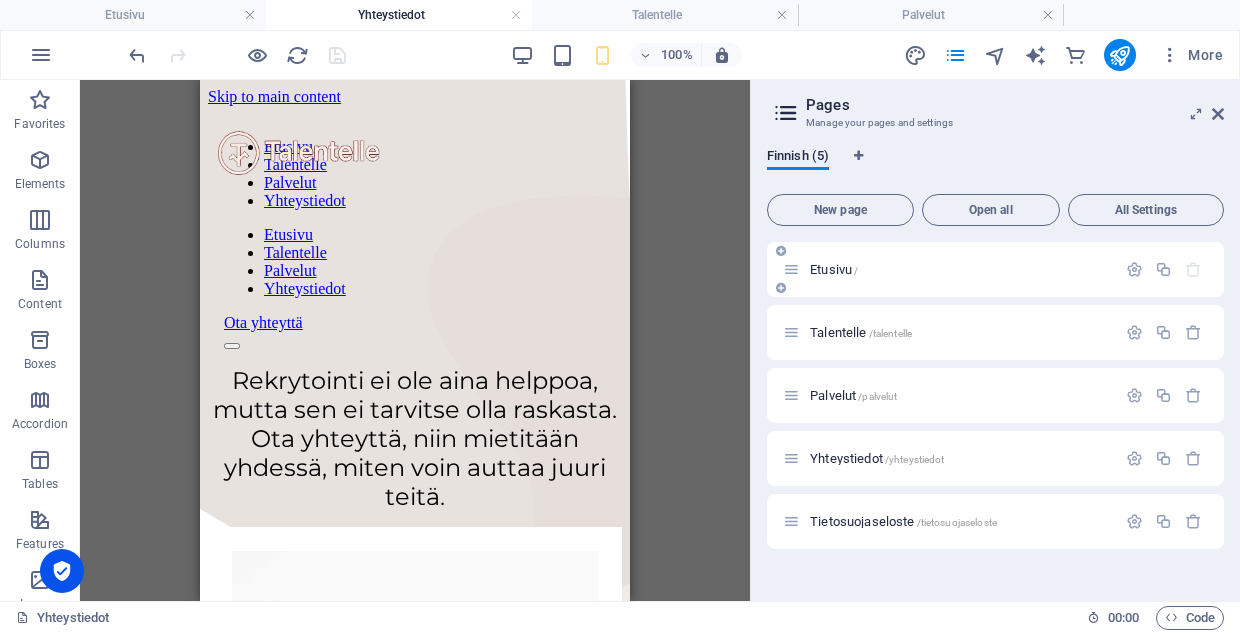 click on "Etusivu /" at bounding box center [949, 269] 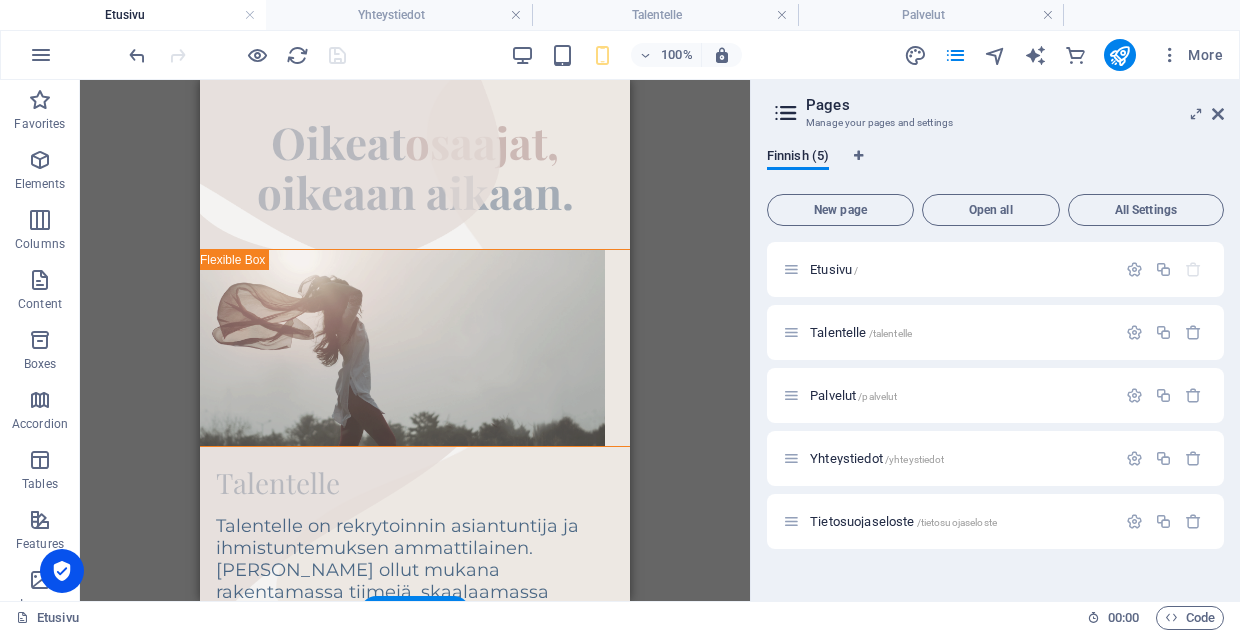 scroll, scrollTop: 171, scrollLeft: 0, axis: vertical 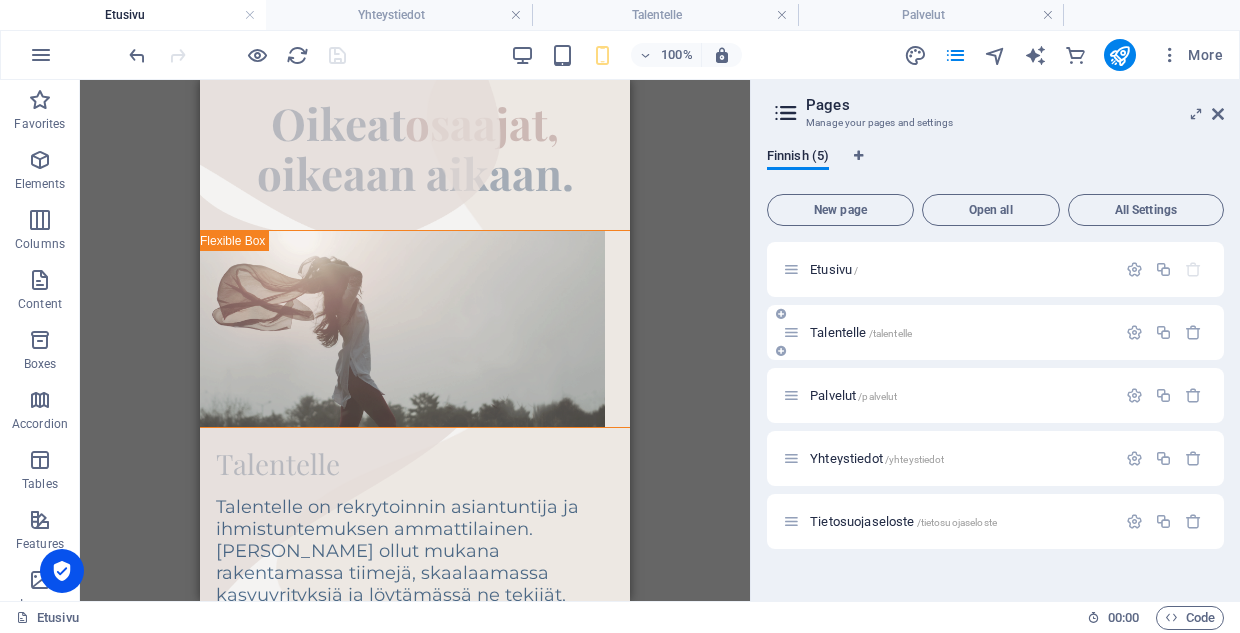 click on "Talentelle /talentelle" at bounding box center (861, 332) 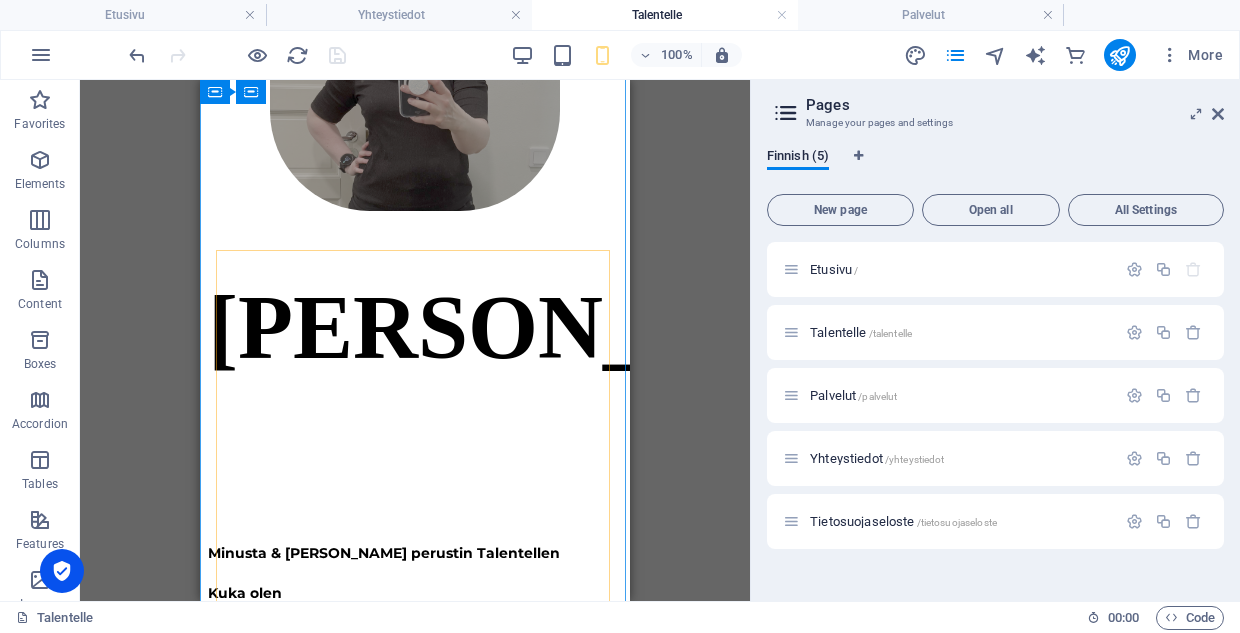 scroll, scrollTop: 513, scrollLeft: 0, axis: vertical 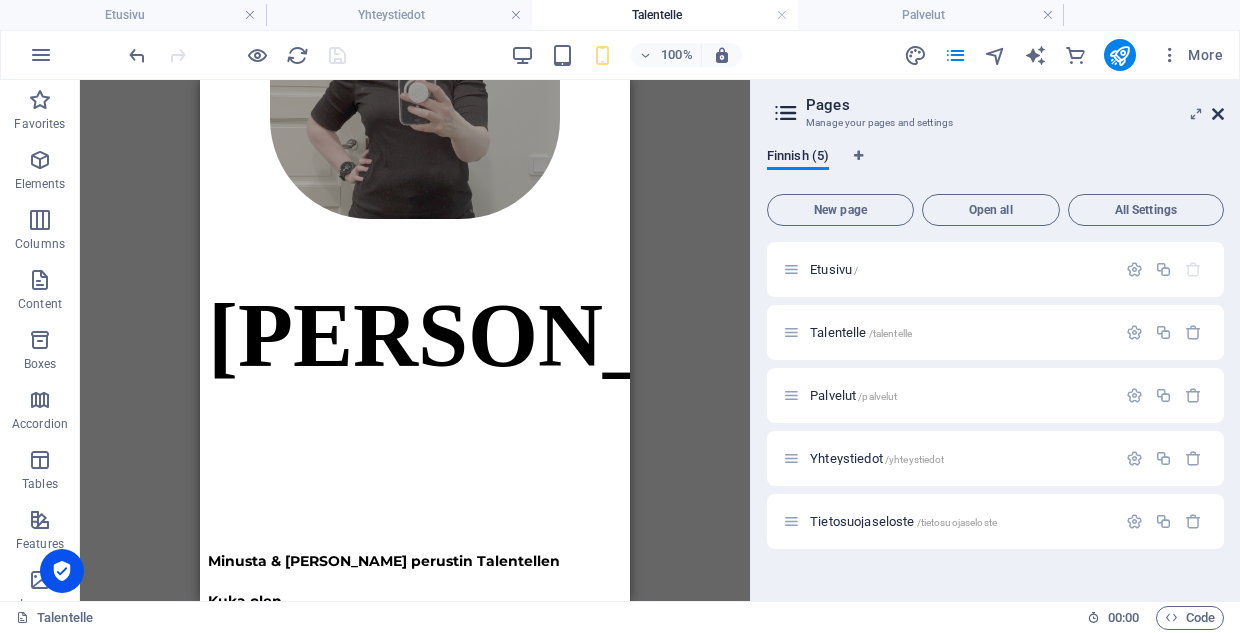 click at bounding box center [1218, 114] 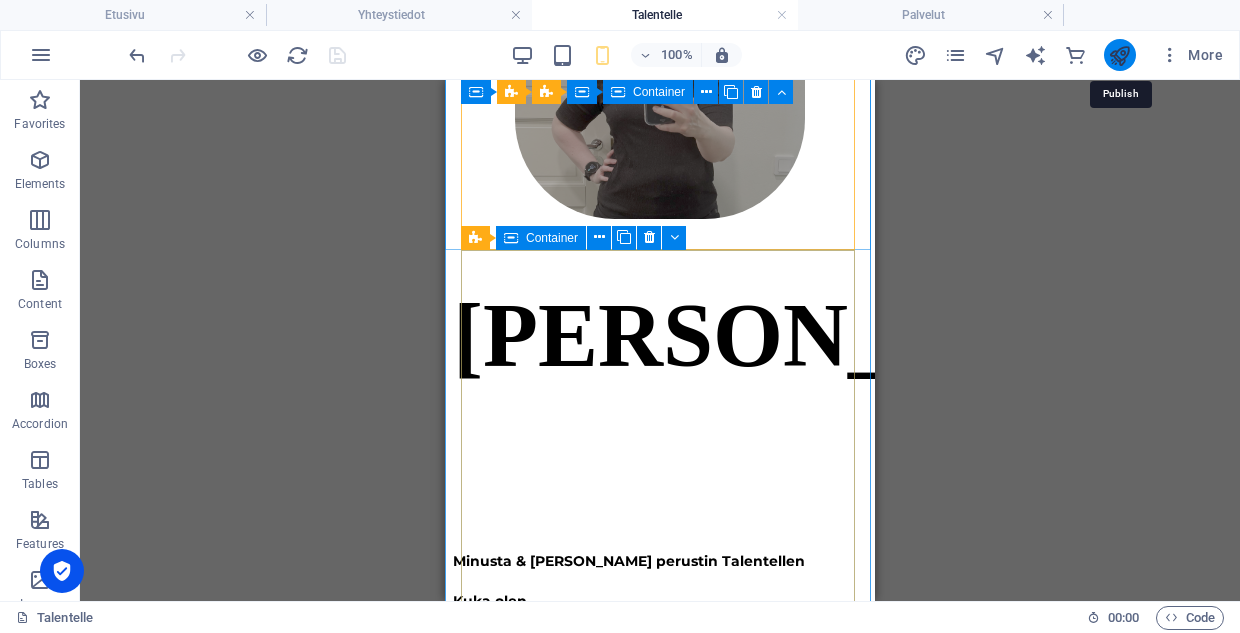 click at bounding box center (1119, 55) 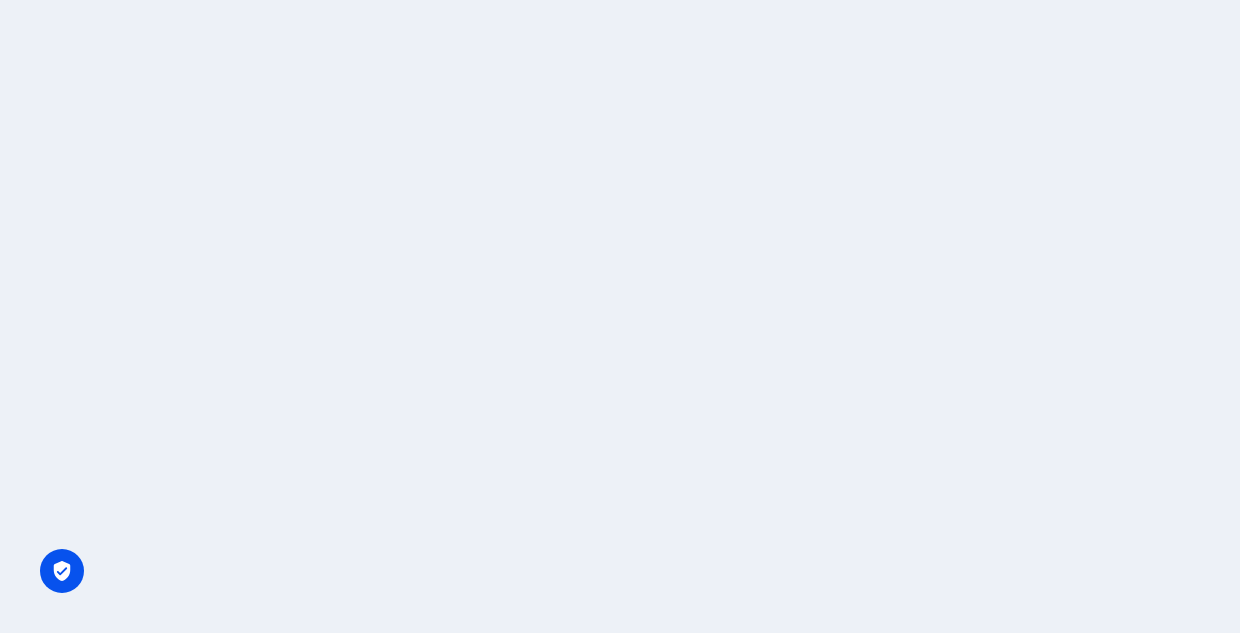 scroll, scrollTop: 0, scrollLeft: 0, axis: both 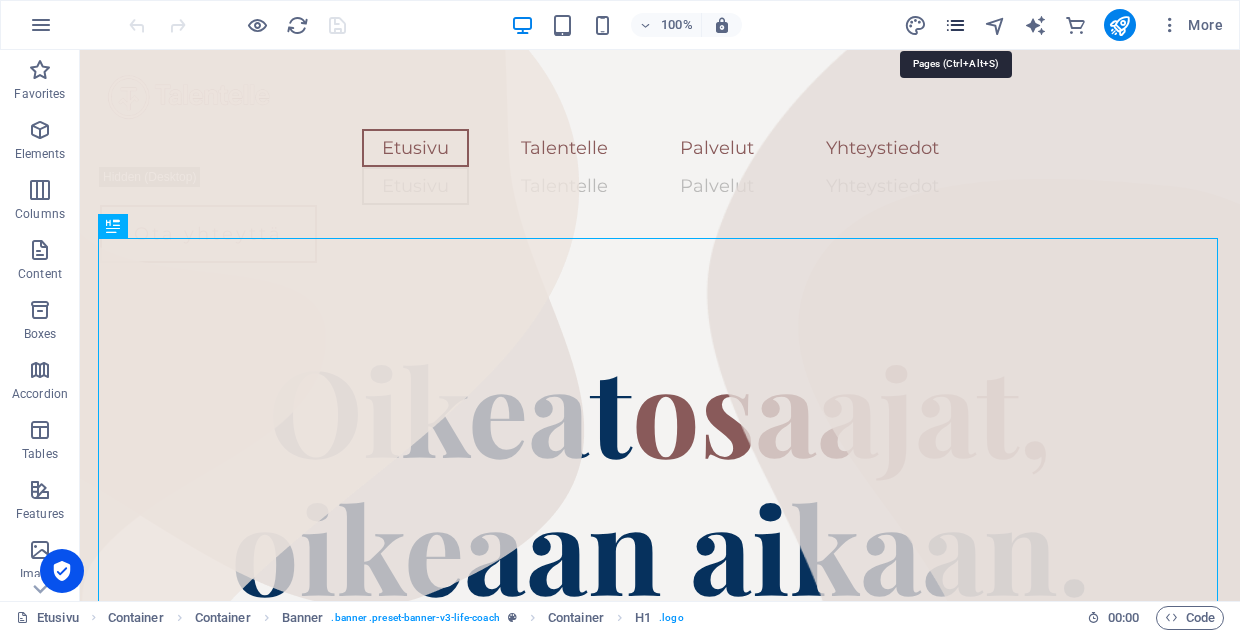 click at bounding box center [955, 25] 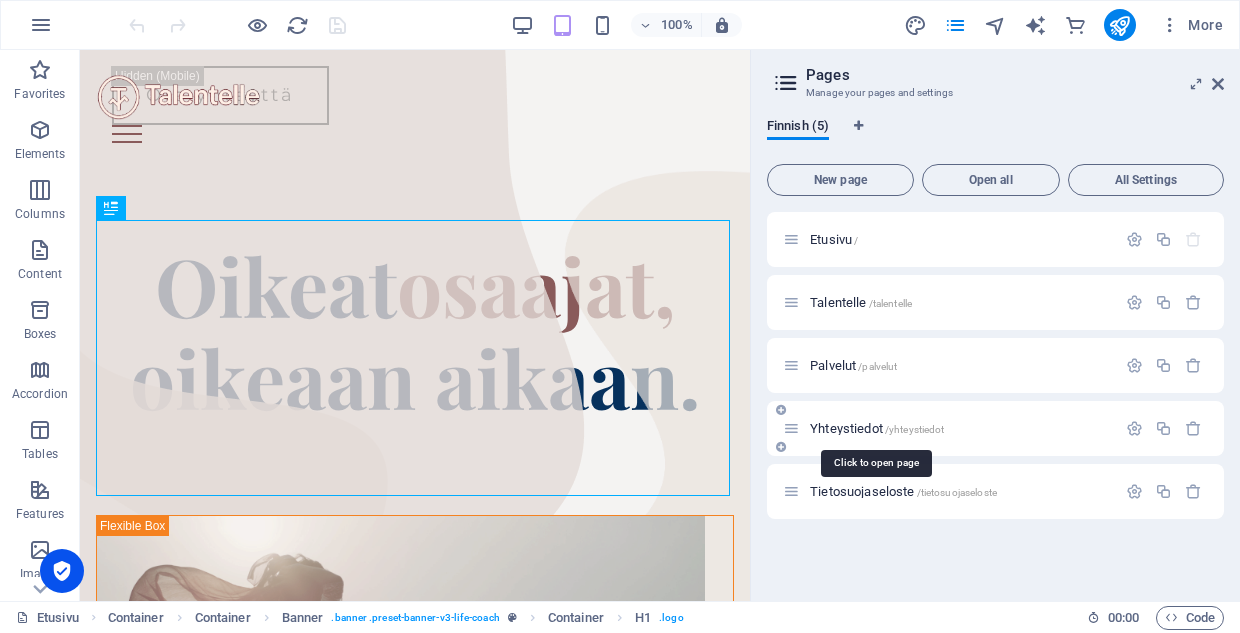 click on "Yhteystiedot /yhteystiedot" at bounding box center [877, 428] 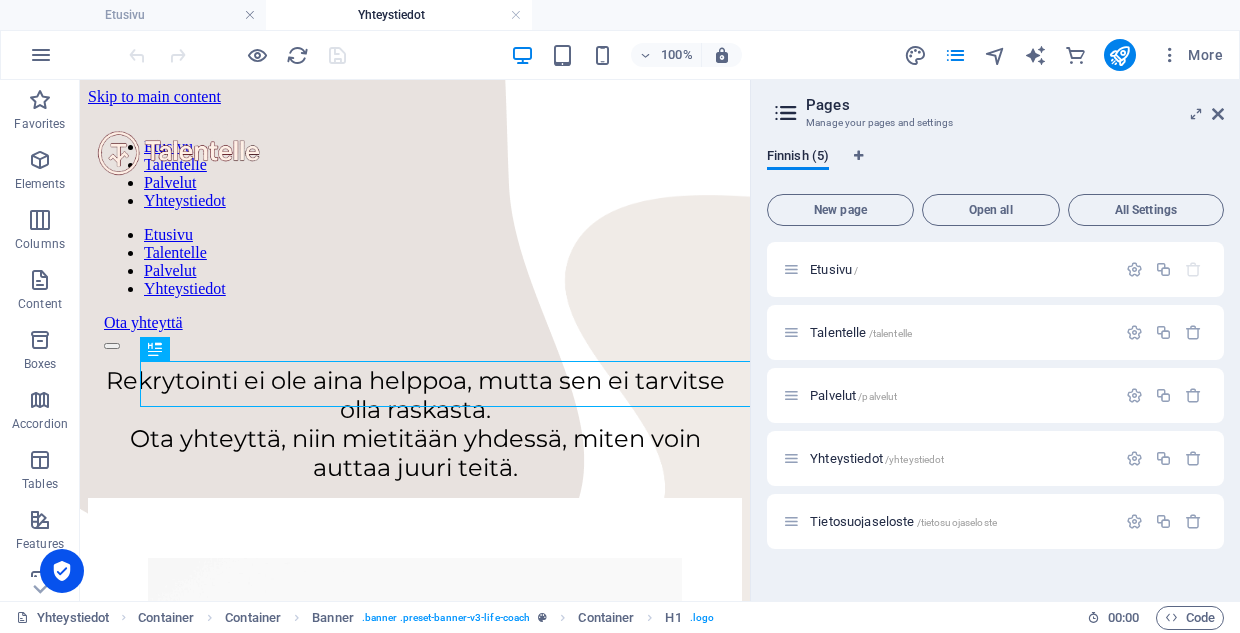 scroll, scrollTop: 0, scrollLeft: 0, axis: both 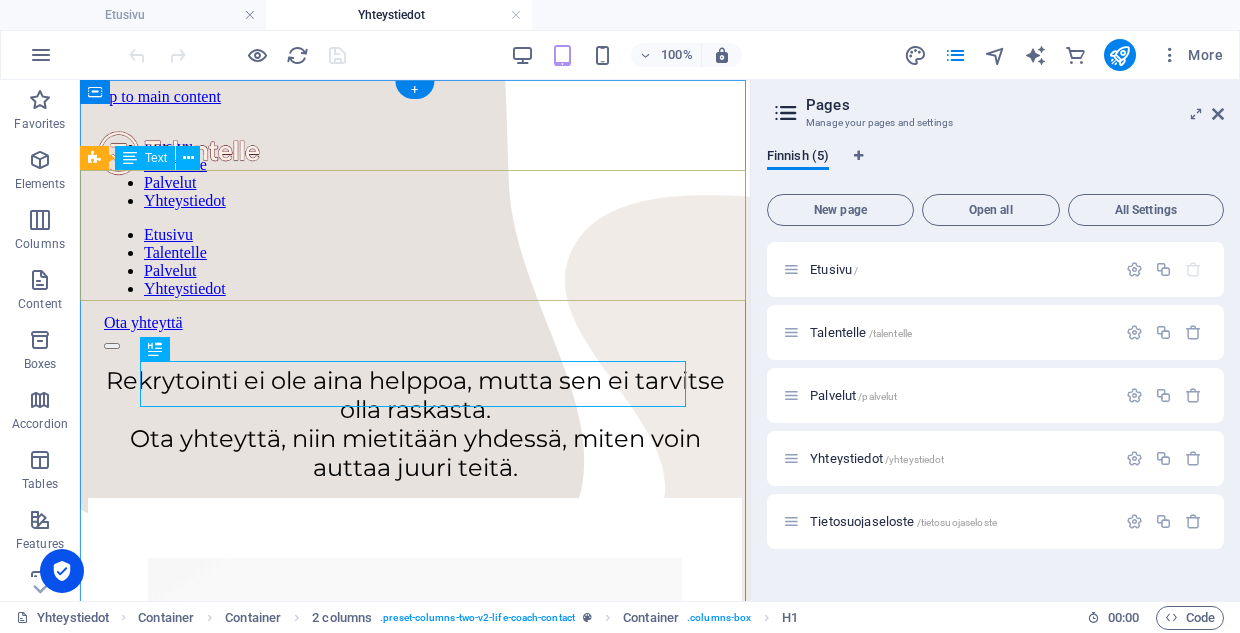 click on "Rekrytointi ei ole aina helppoa, mutta sen ei tarvitse olla raskasta. Ota yhteyttä, niin mietitään yhdessä, miten voin auttaa juuri teitä." at bounding box center [415, 432] 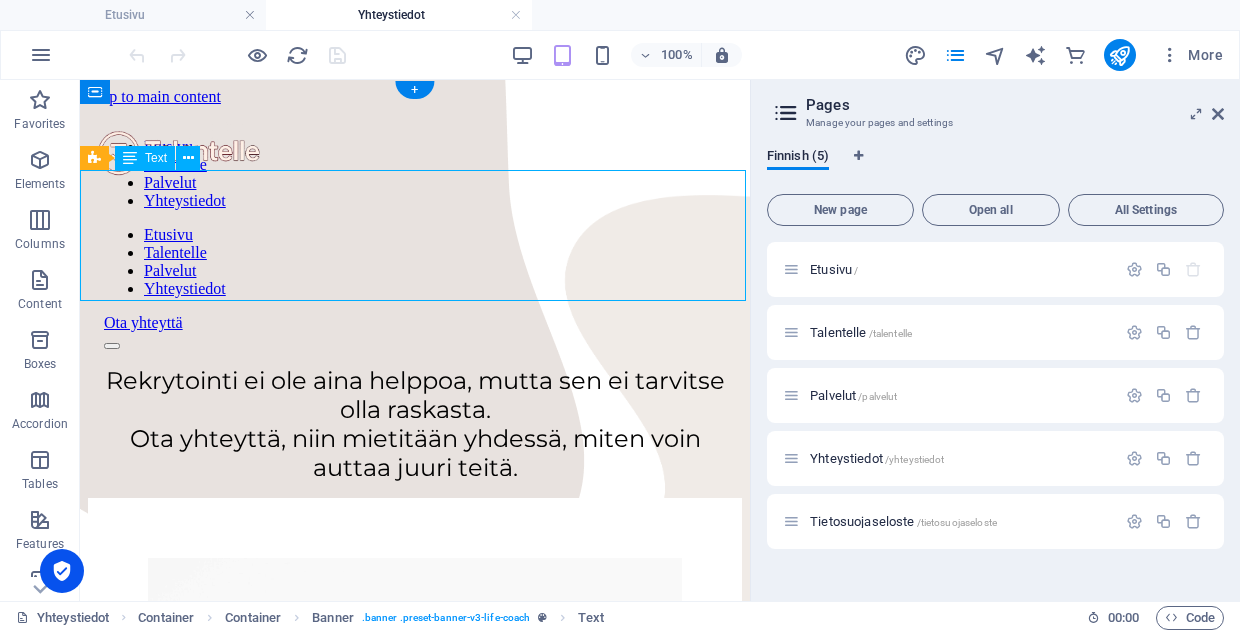 click on "Rekrytointi ei ole aina helppoa, mutta sen ei tarvitse olla raskasta. Ota yhteyttä, niin mietitään yhdessä, miten voin auttaa juuri teitä." at bounding box center (415, 432) 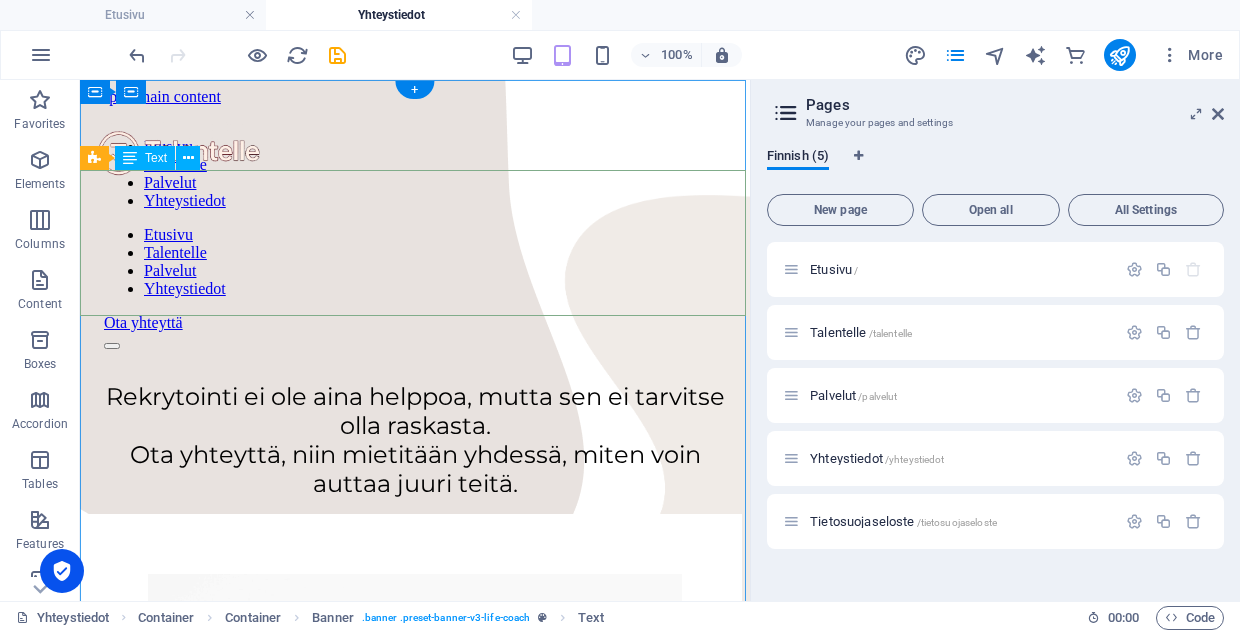 click on "Rekrytointi ei ole aina helppoa, mutta sen ei tarvitse olla raskasta. Ota yhteyttä, niin mietitään yhdessä, miten voin auttaa juuri teitä." at bounding box center [415, 440] 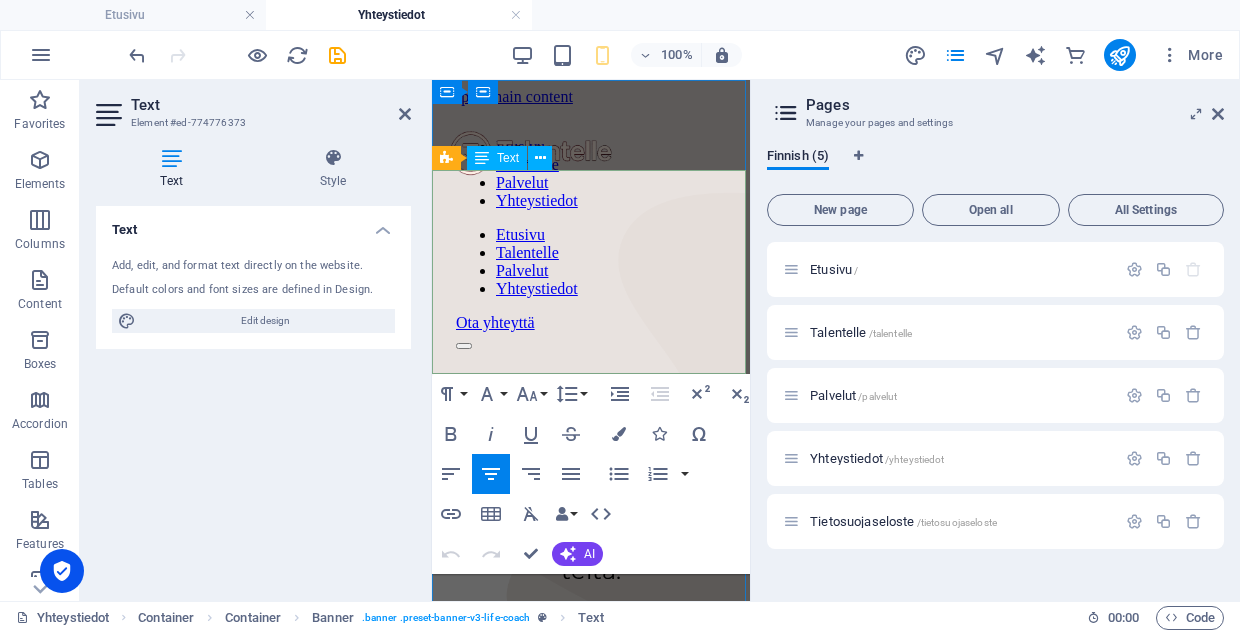 click on "Rekrytointi ei ole aina helppoa, mutta sen ei tarvitse olla raskasta." at bounding box center (591, 425) 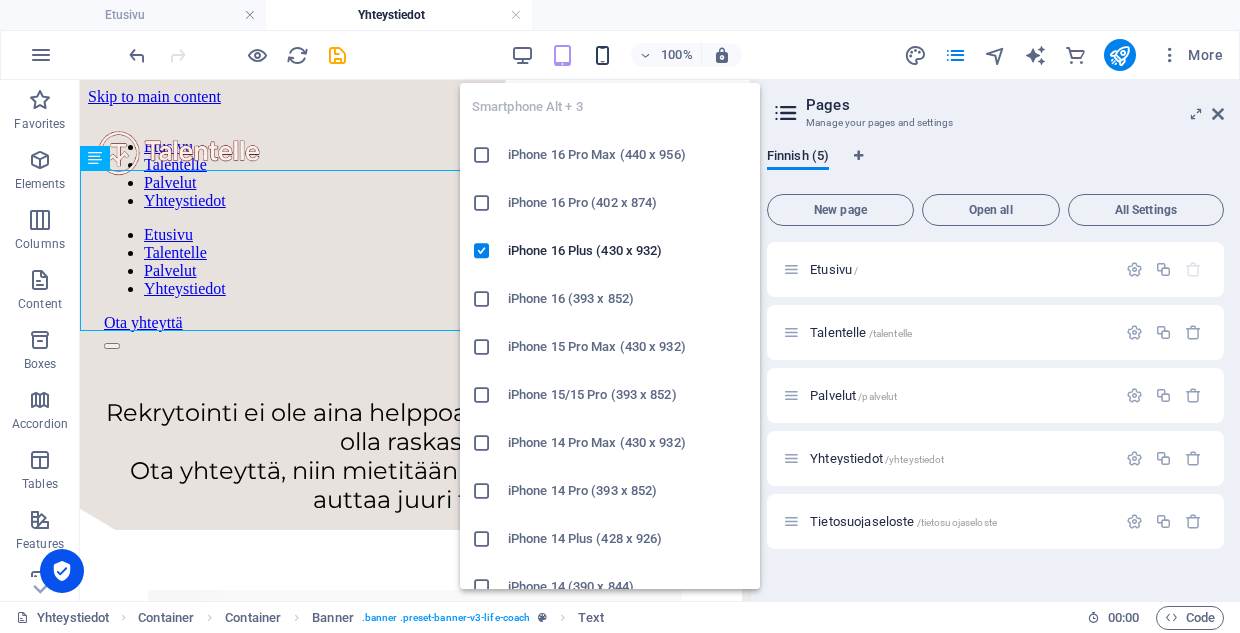click at bounding box center (602, 55) 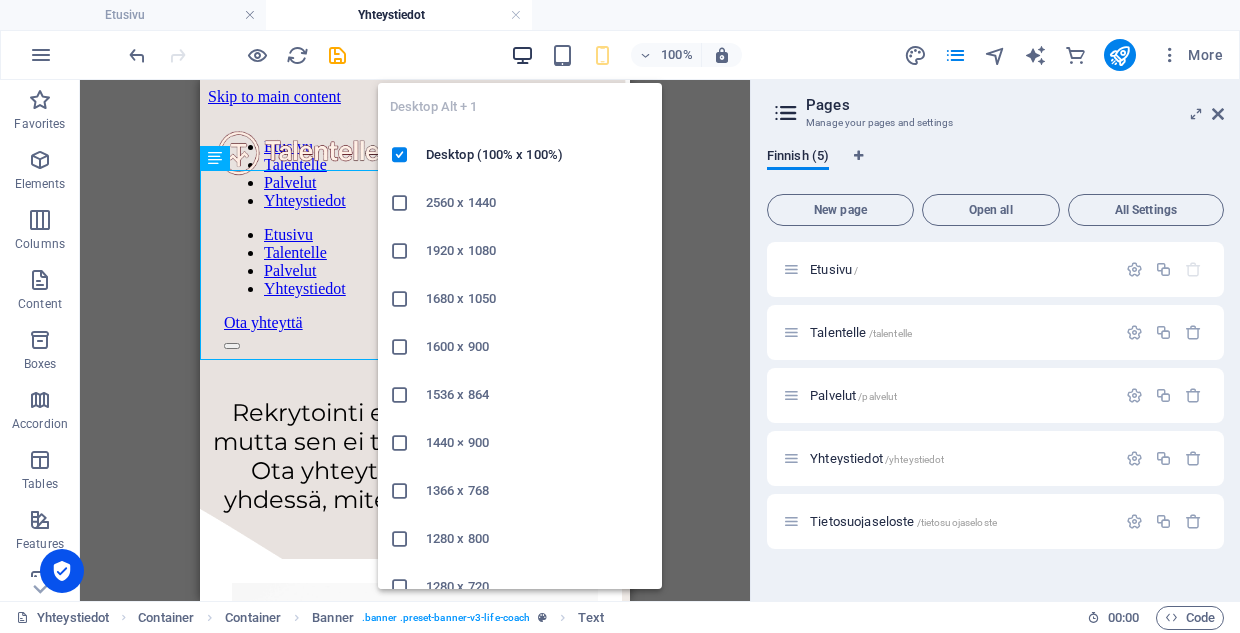 click at bounding box center (522, 55) 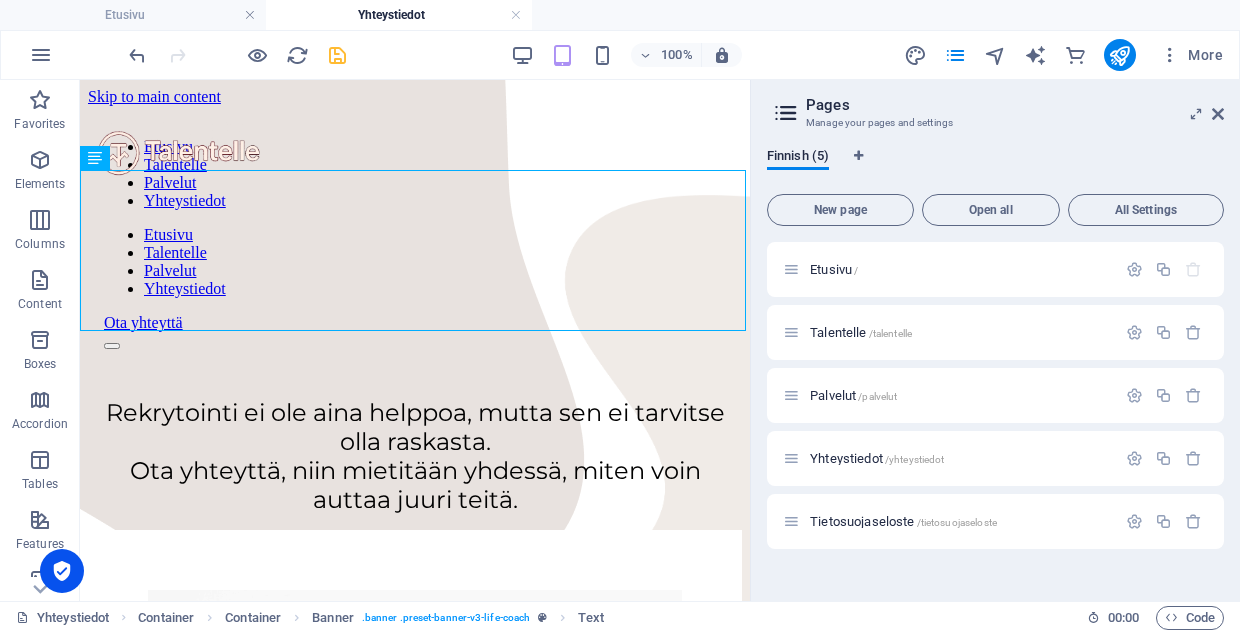 click at bounding box center [337, 55] 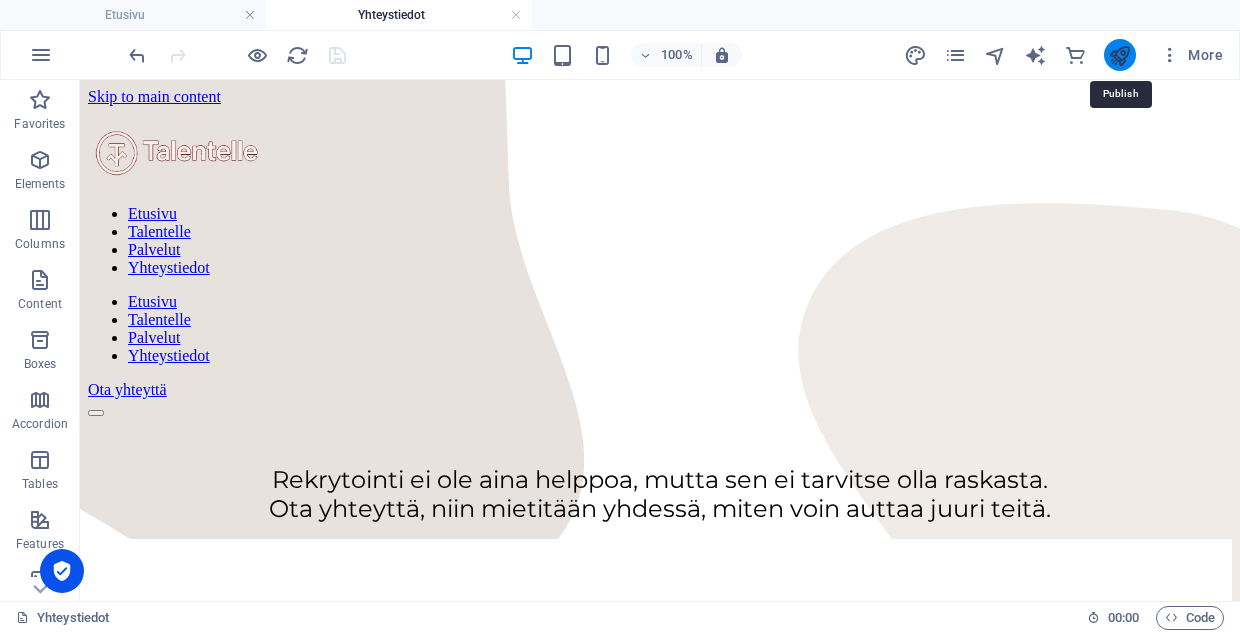 click at bounding box center (1119, 55) 